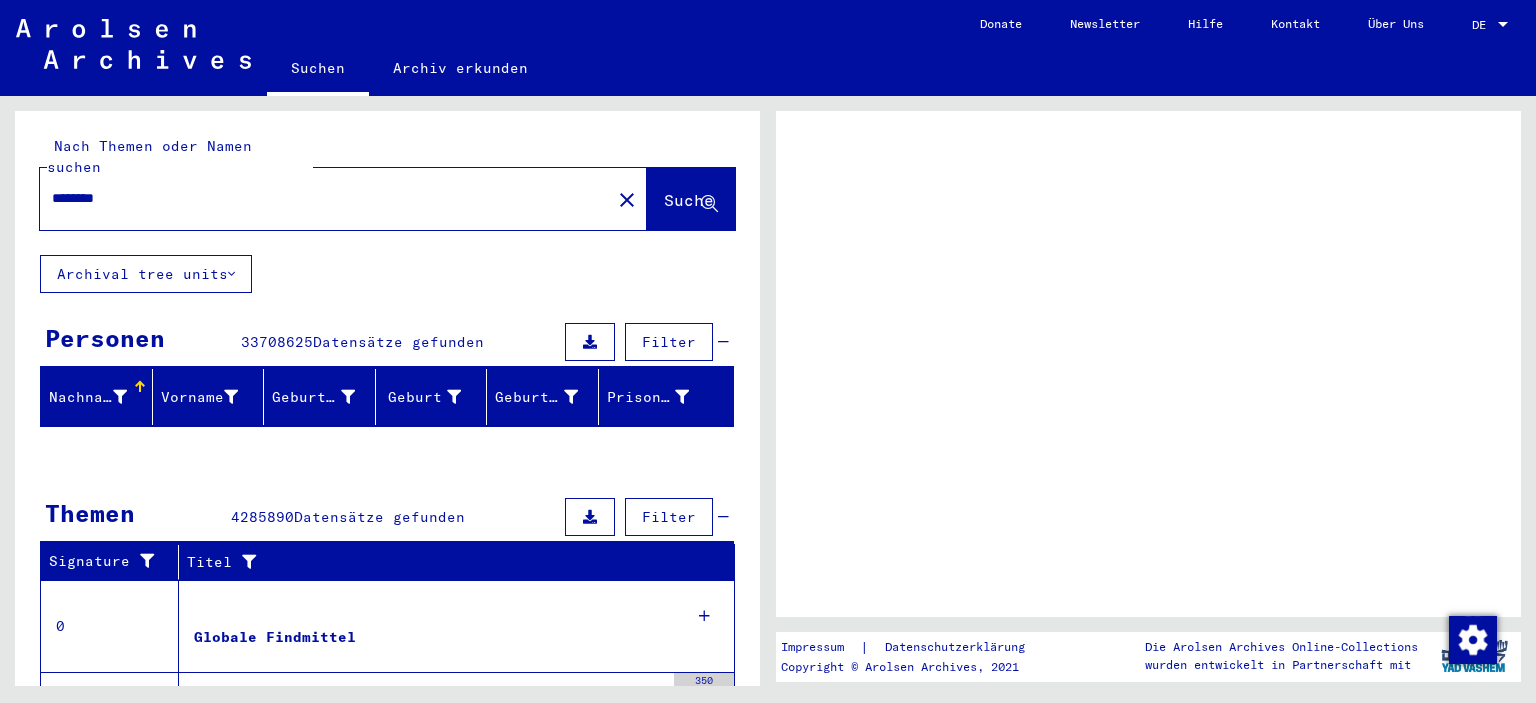 scroll, scrollTop: 0, scrollLeft: 0, axis: both 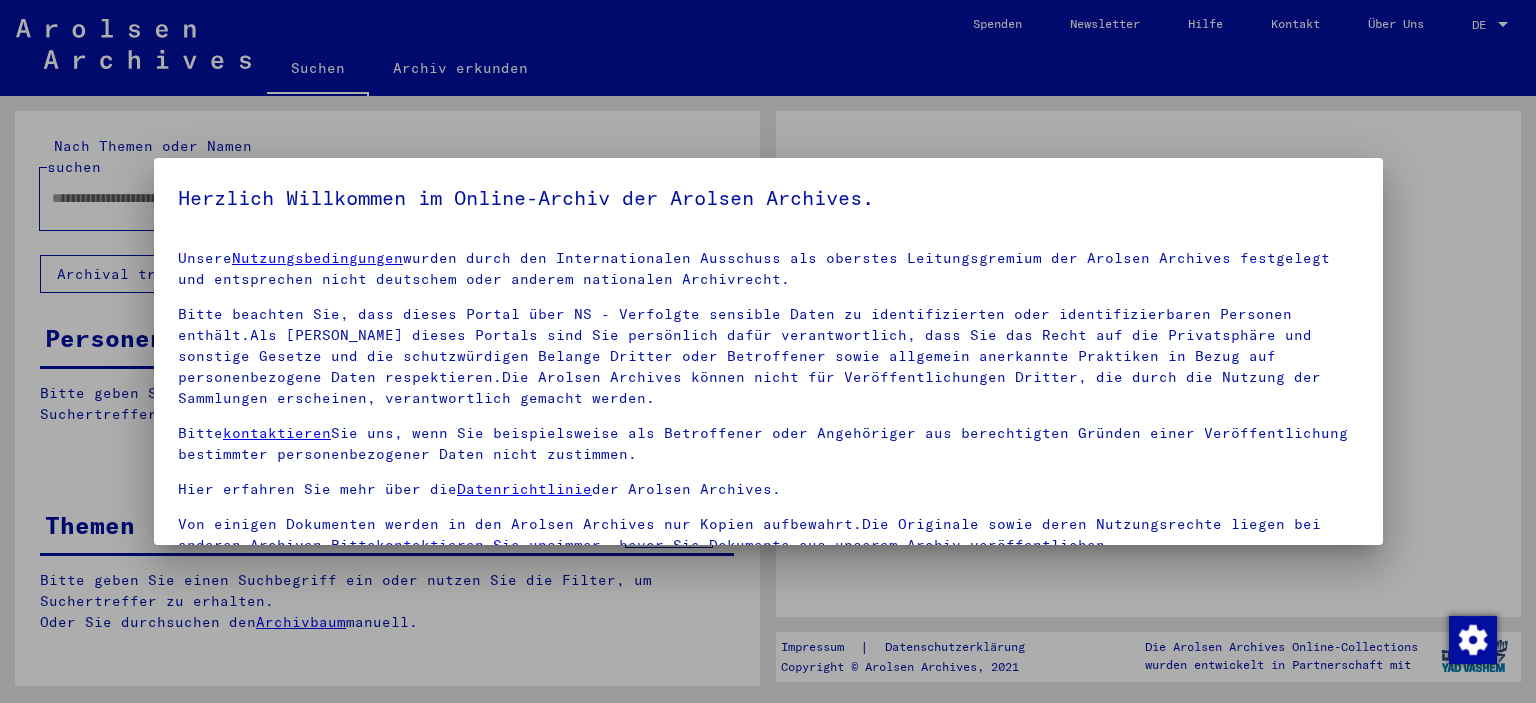 type on "********" 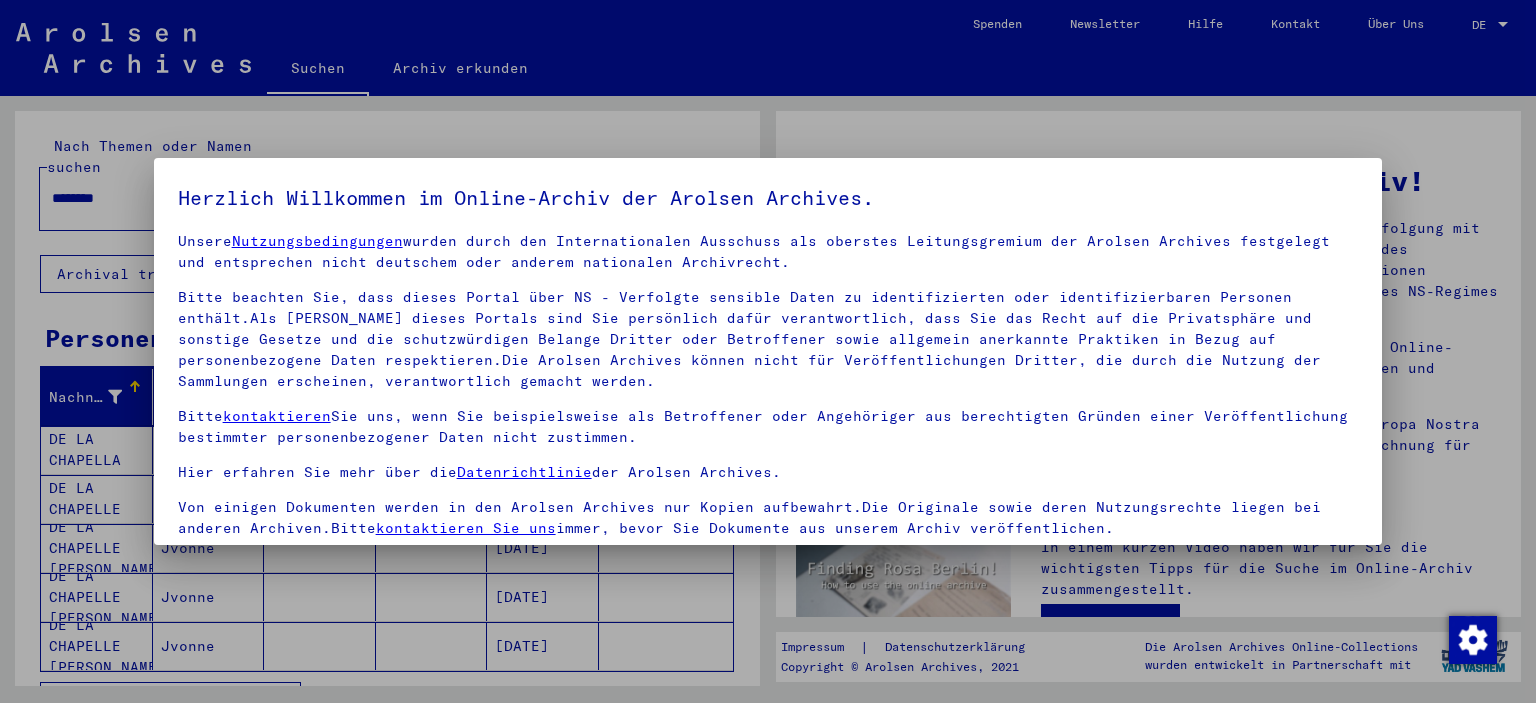 scroll, scrollTop: 22, scrollLeft: 0, axis: vertical 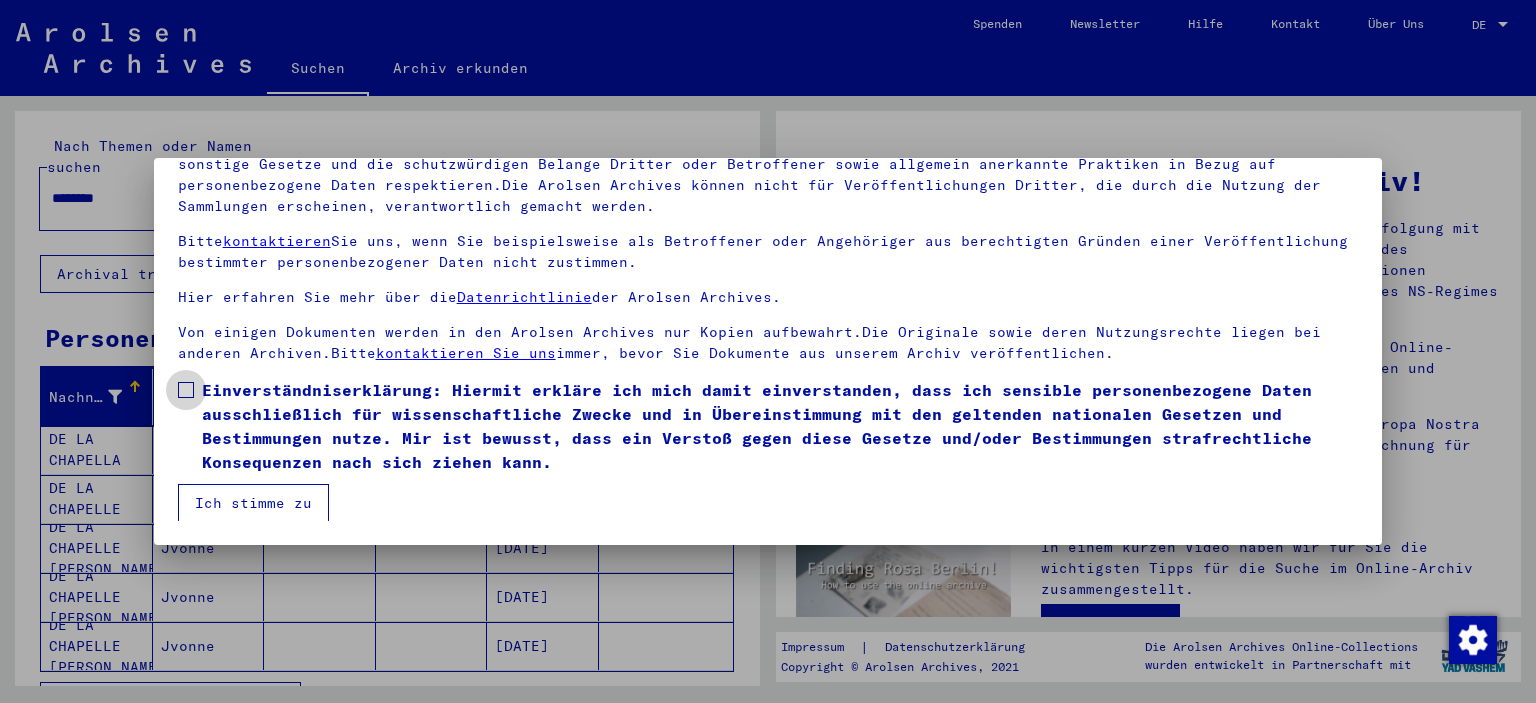 click on "Einverständniserklärung: Hiermit erkläre ich mich damit einverstanden, dass ich sensible personenbezogene Daten ausschließlich für wissenschaftliche Zwecke und in Übereinstimmung mit den geltenden nationalen Gesetzen und Bestimmungen nutze. Mir ist bewusst, dass ein Verstoß gegen diese Gesetze und/oder Bestimmungen strafrechtliche Konsequenzen nach sich ziehen kann." at bounding box center (768, 426) 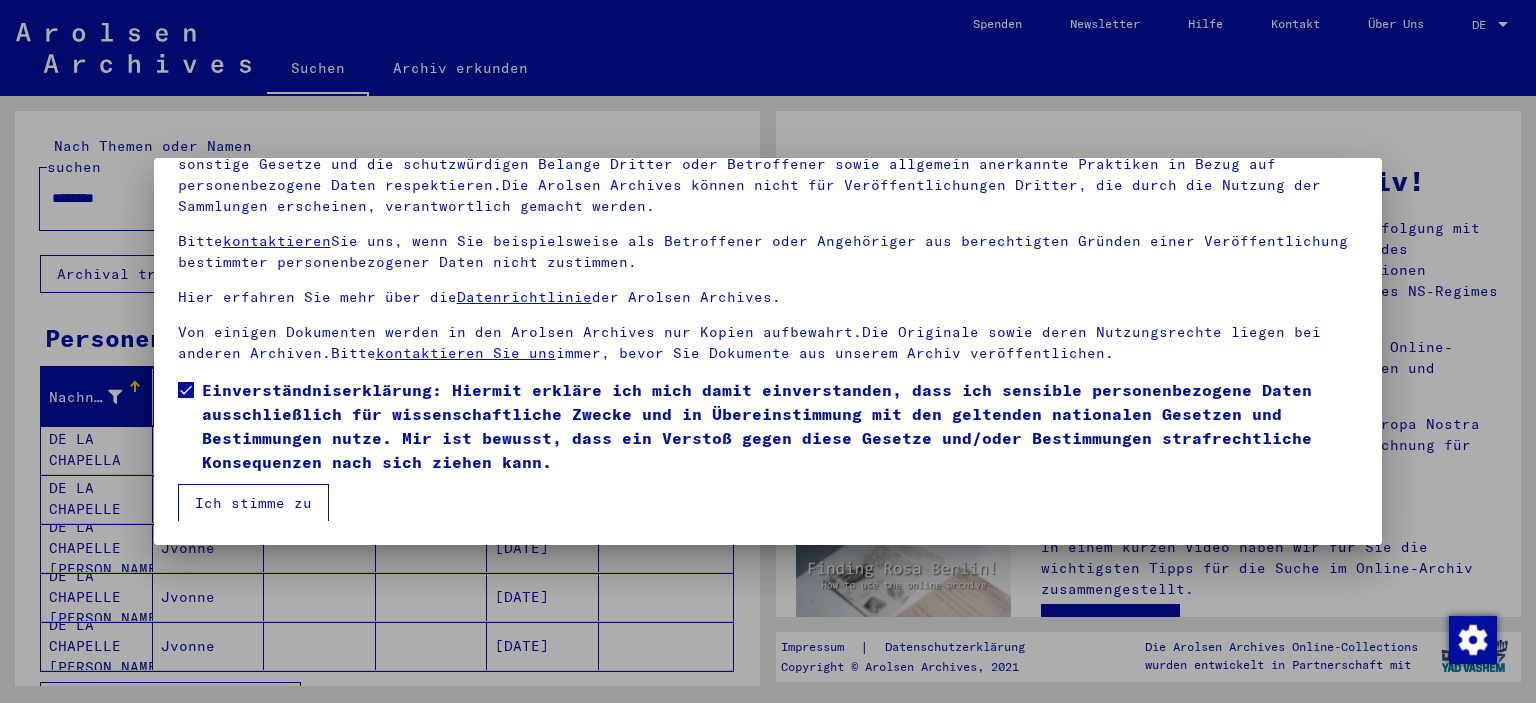 click on "Ich stimme zu" at bounding box center [253, 503] 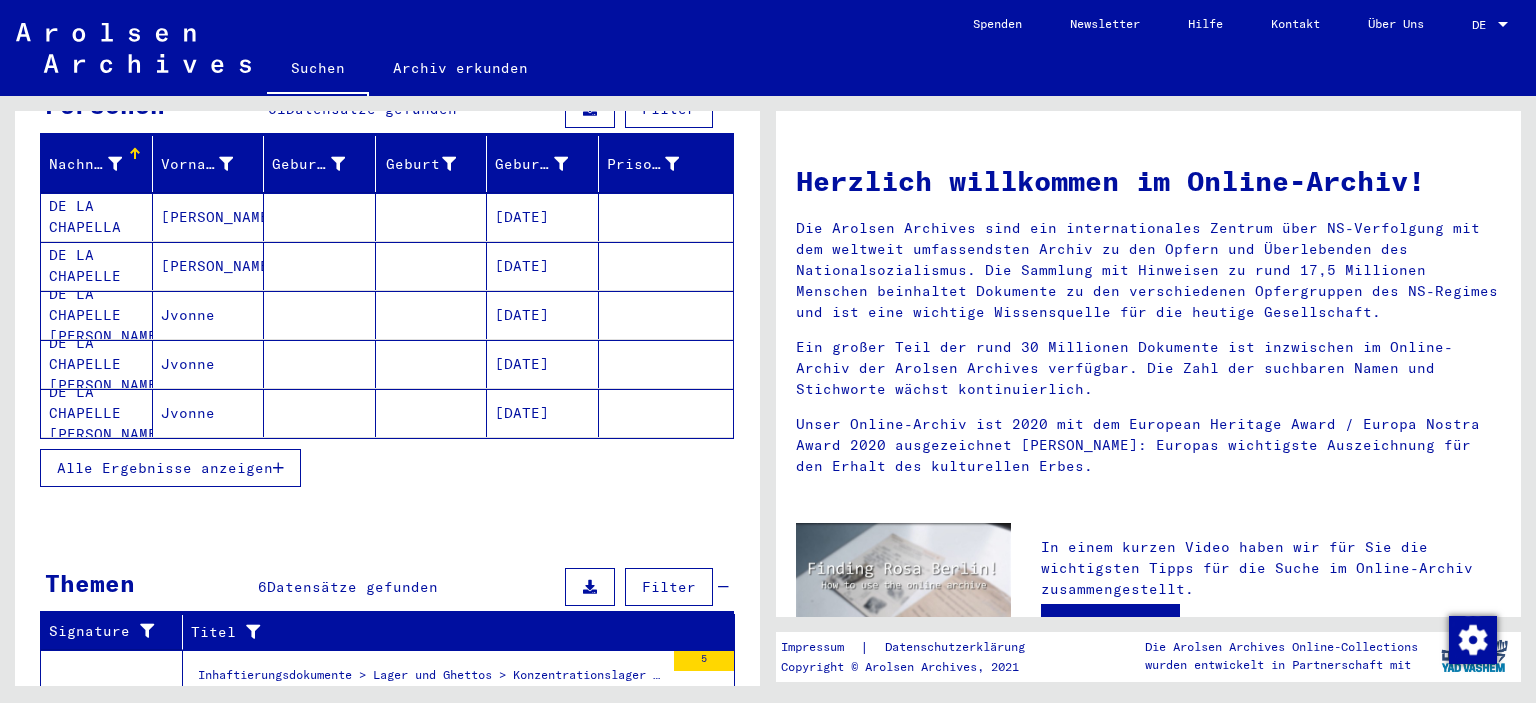 scroll, scrollTop: 200, scrollLeft: 0, axis: vertical 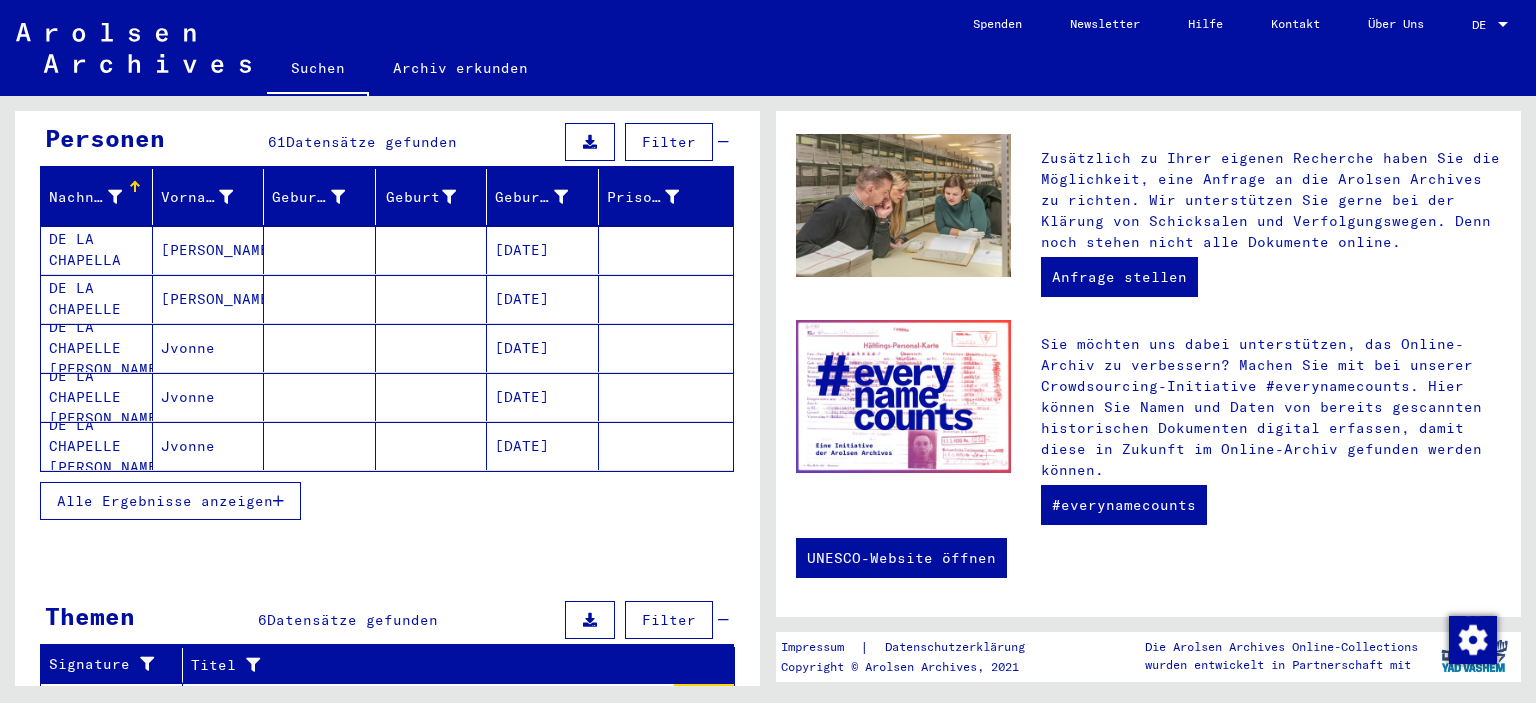 click on "DE LA CHAPELLA" at bounding box center [97, 299] 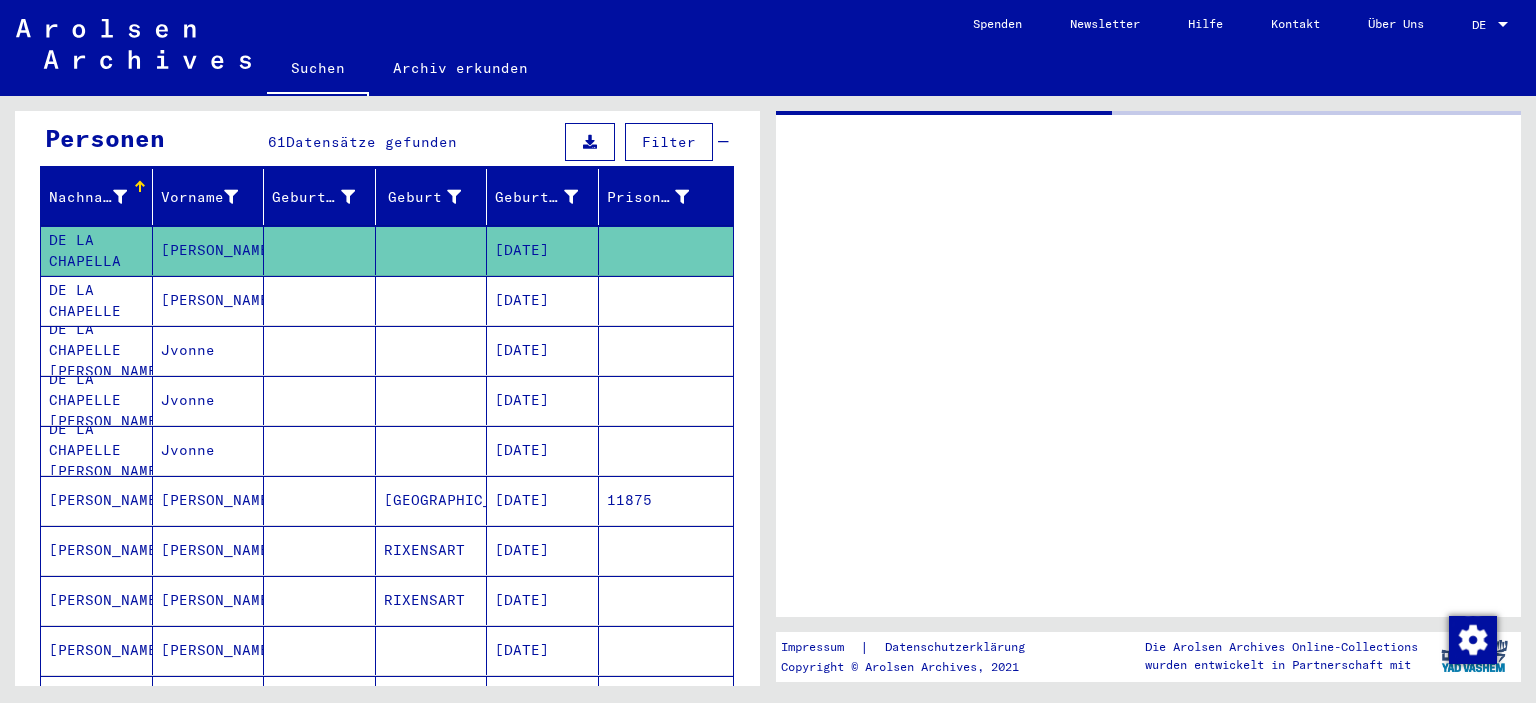 scroll, scrollTop: 0, scrollLeft: 0, axis: both 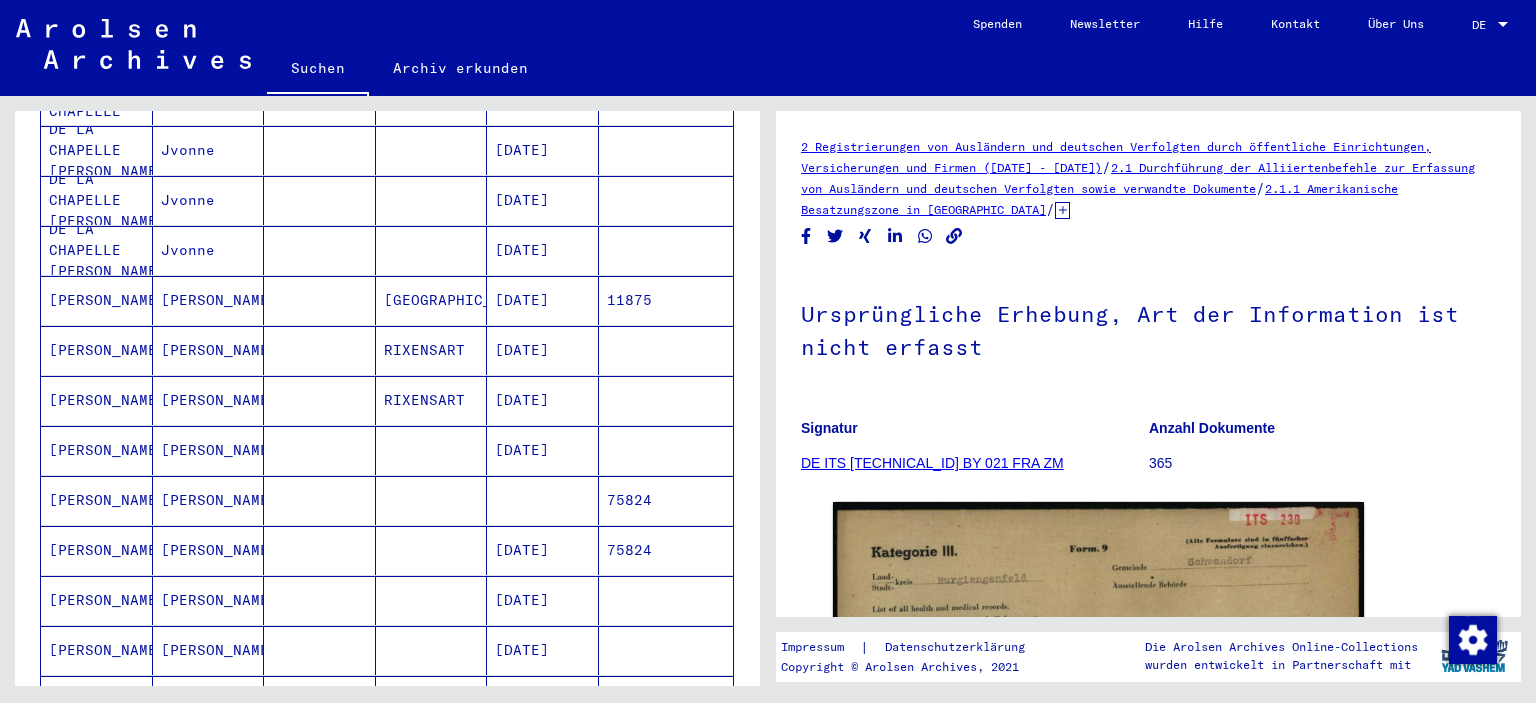 click on "[PERSON_NAME]" at bounding box center (97, 550) 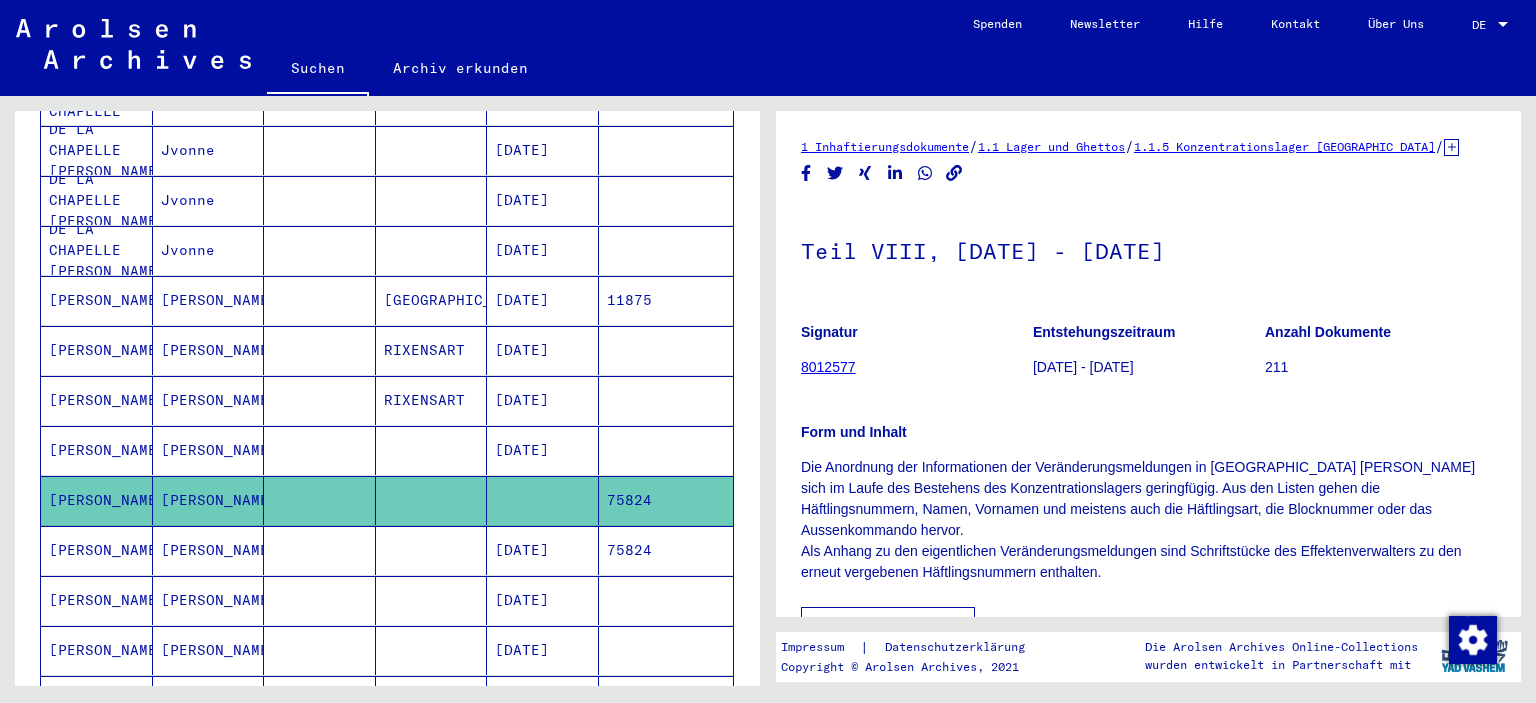 scroll, scrollTop: 0, scrollLeft: 0, axis: both 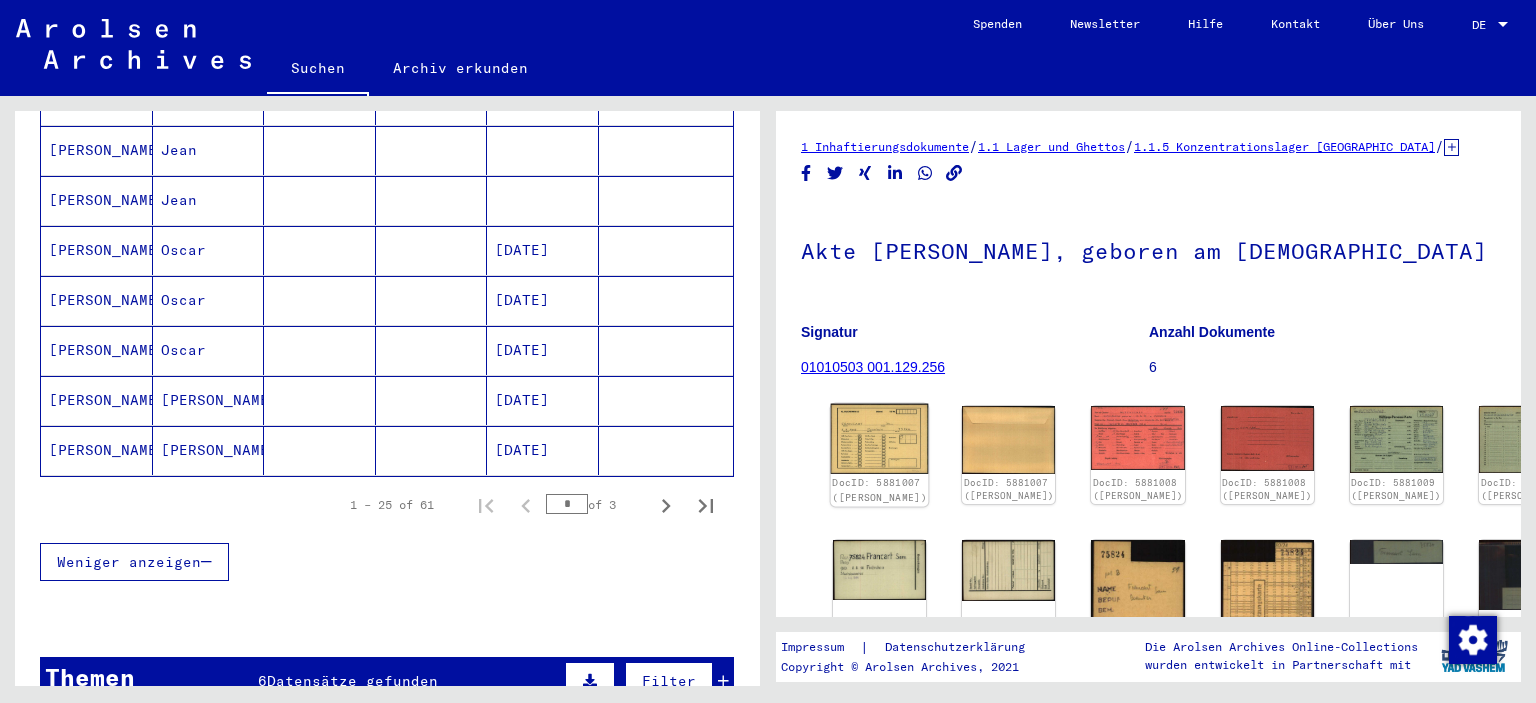 click 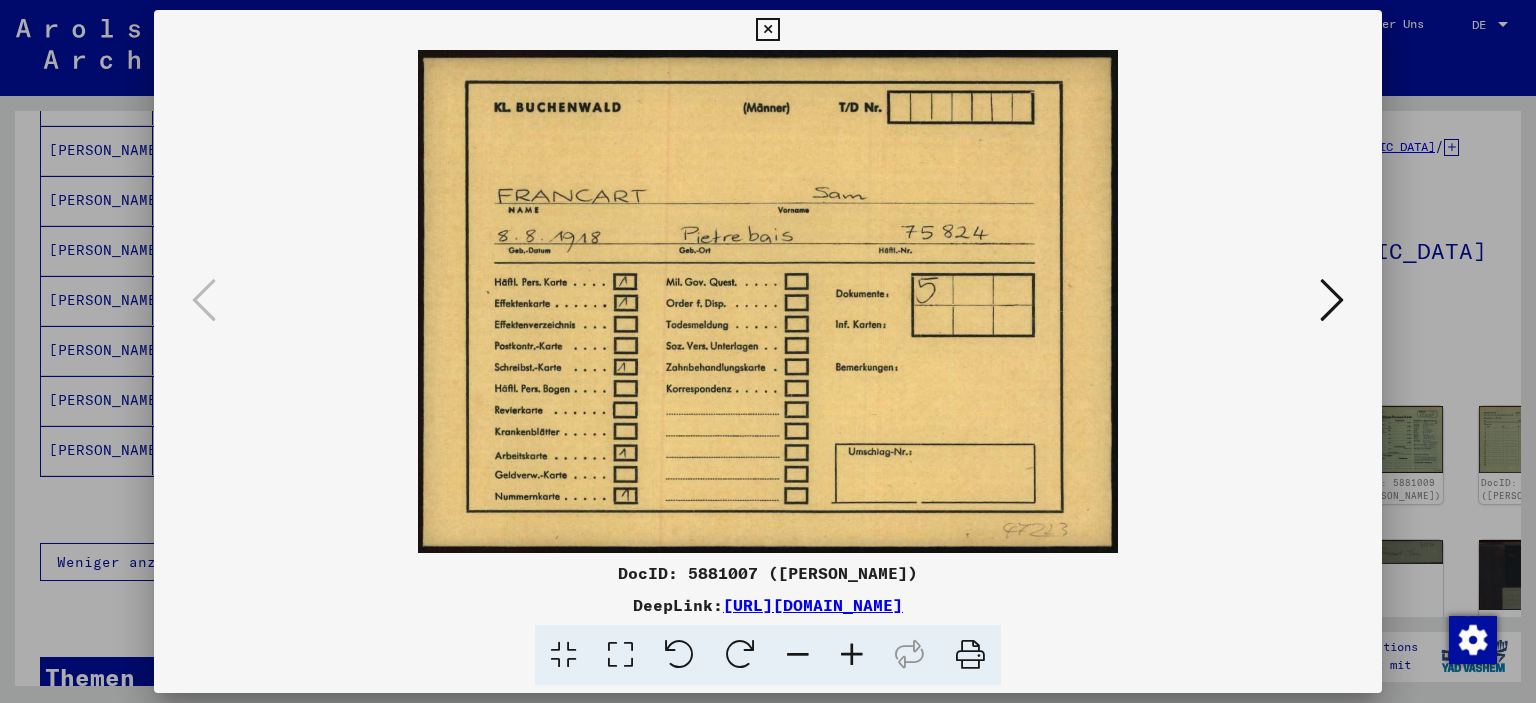 click at bounding box center [1332, 300] 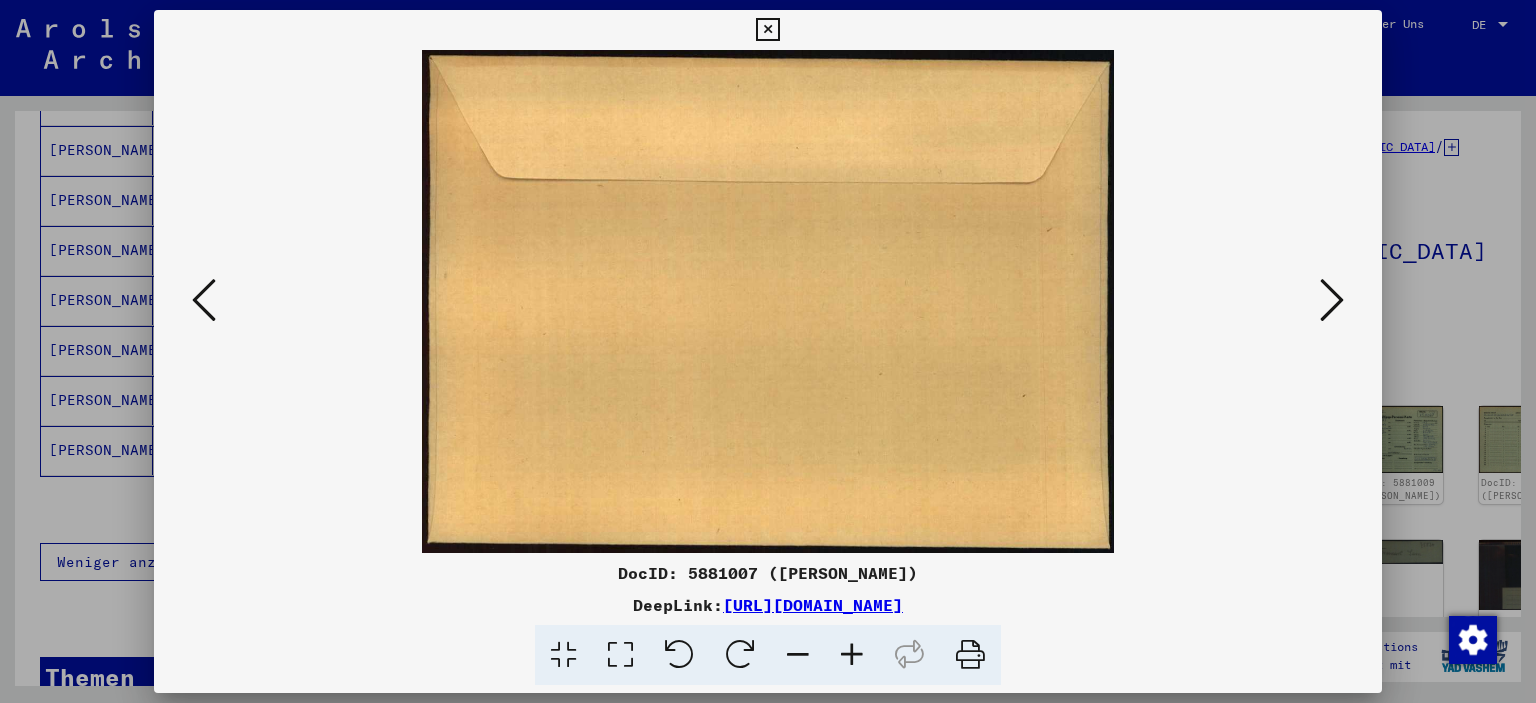 click at bounding box center (1332, 300) 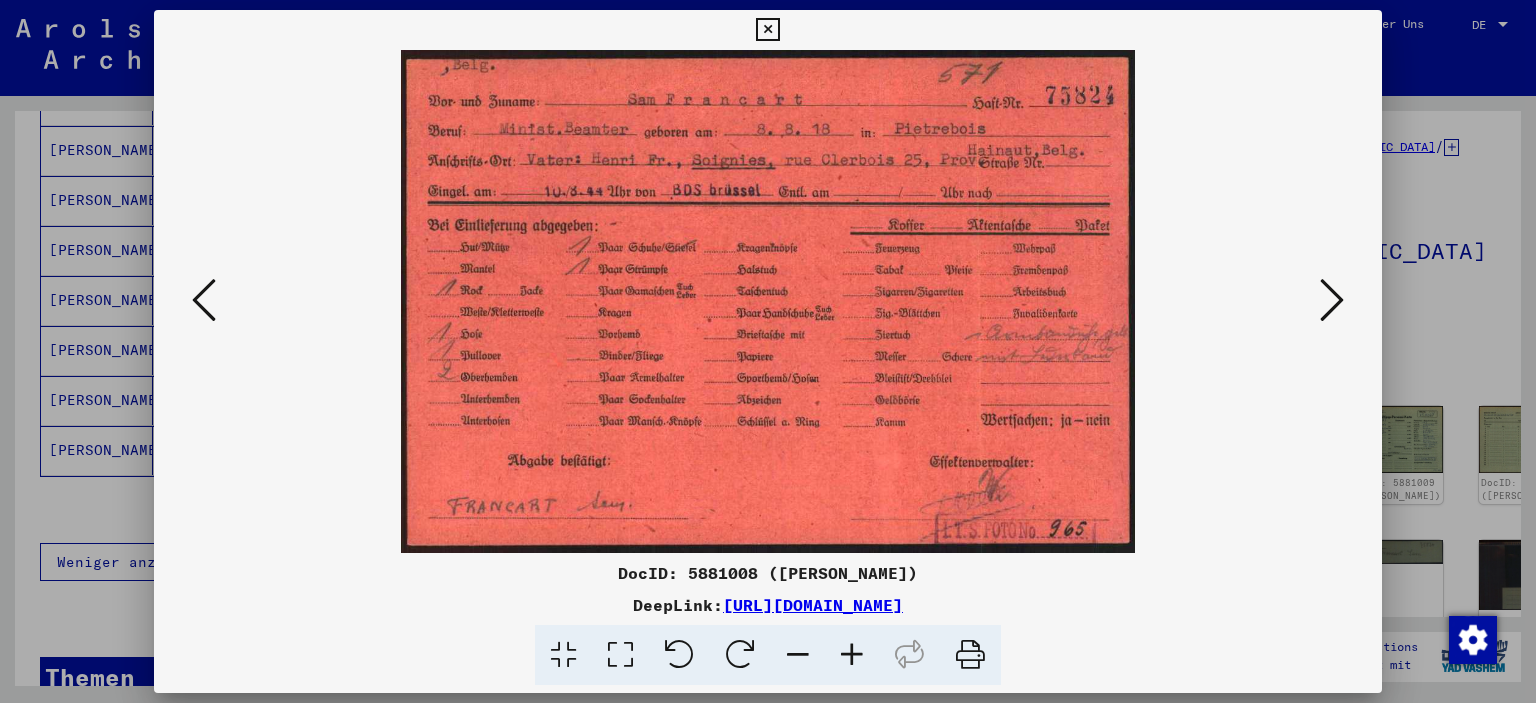 click at bounding box center [1332, 300] 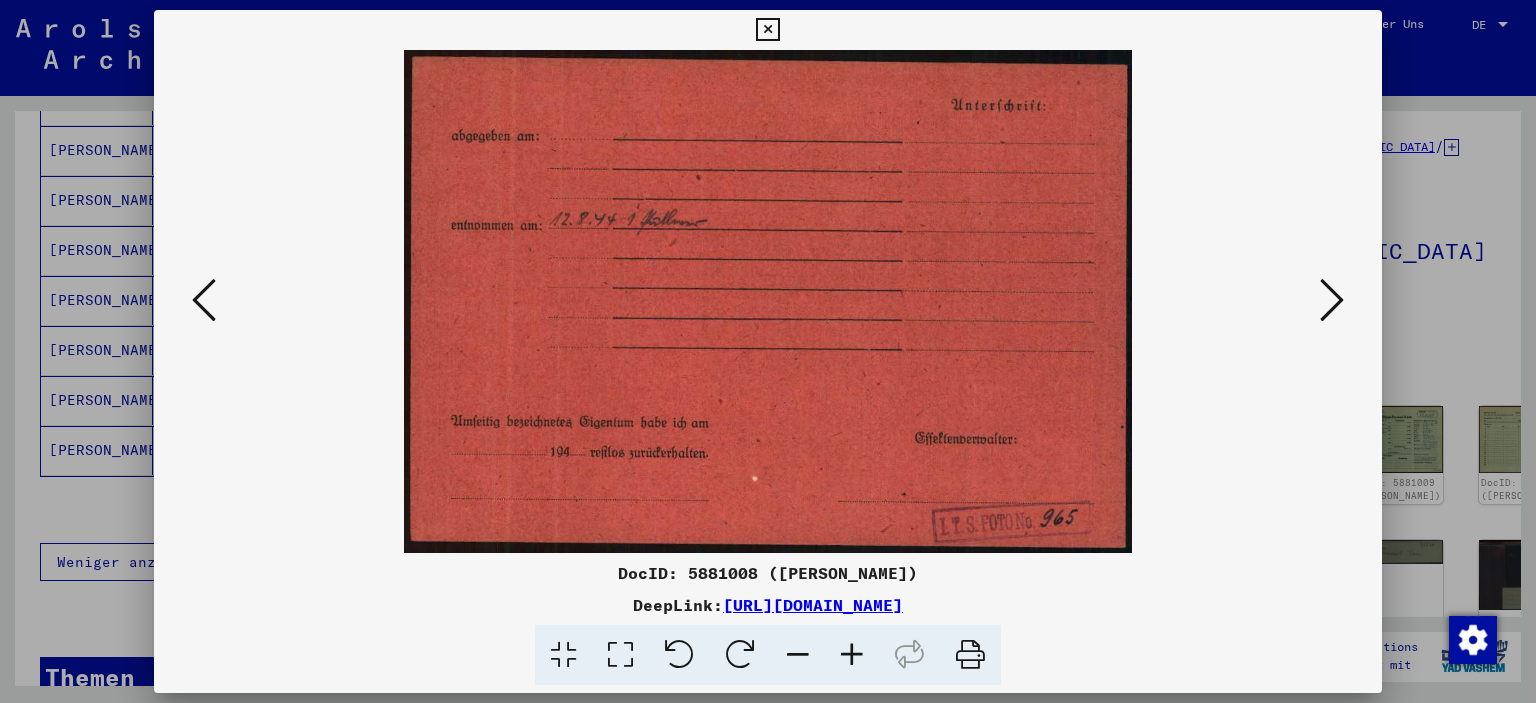 click at bounding box center [1332, 300] 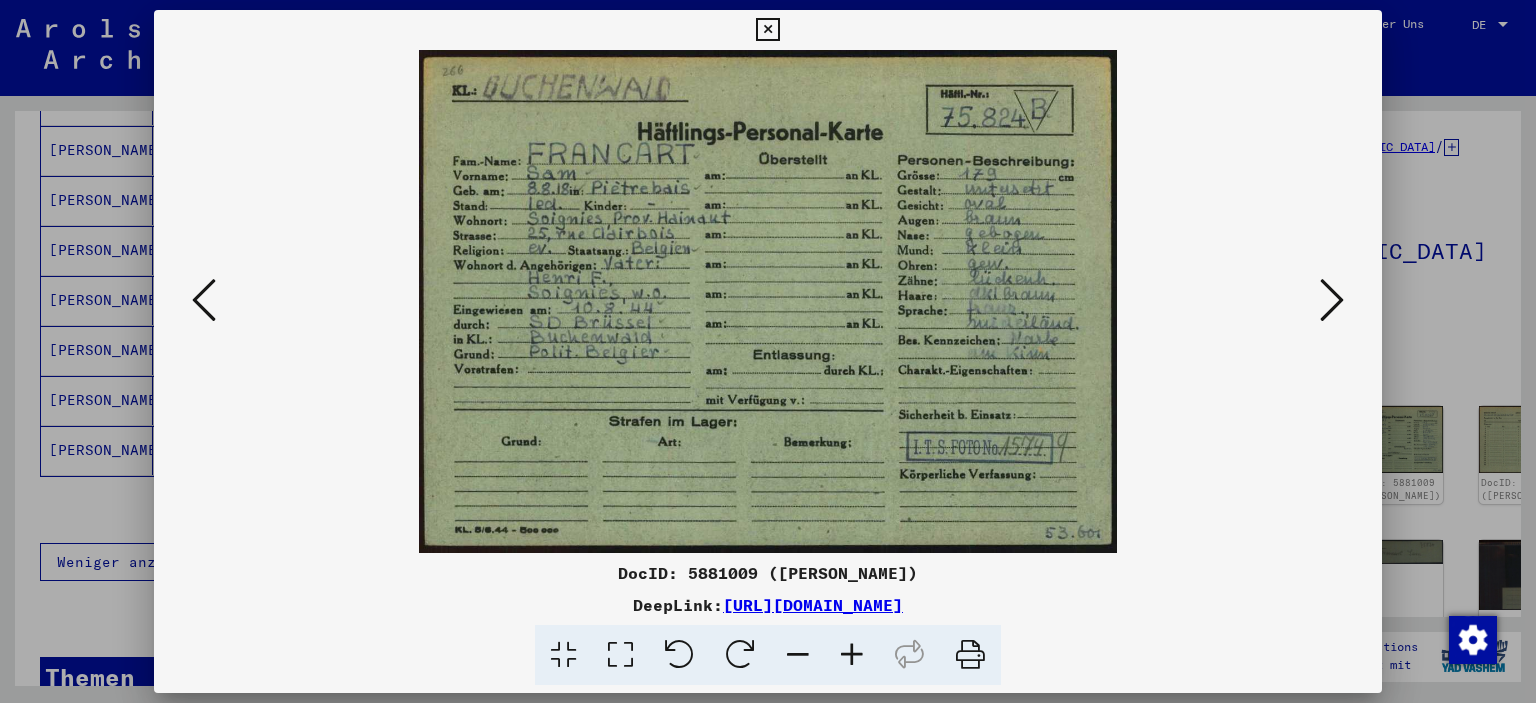 click at bounding box center [1332, 300] 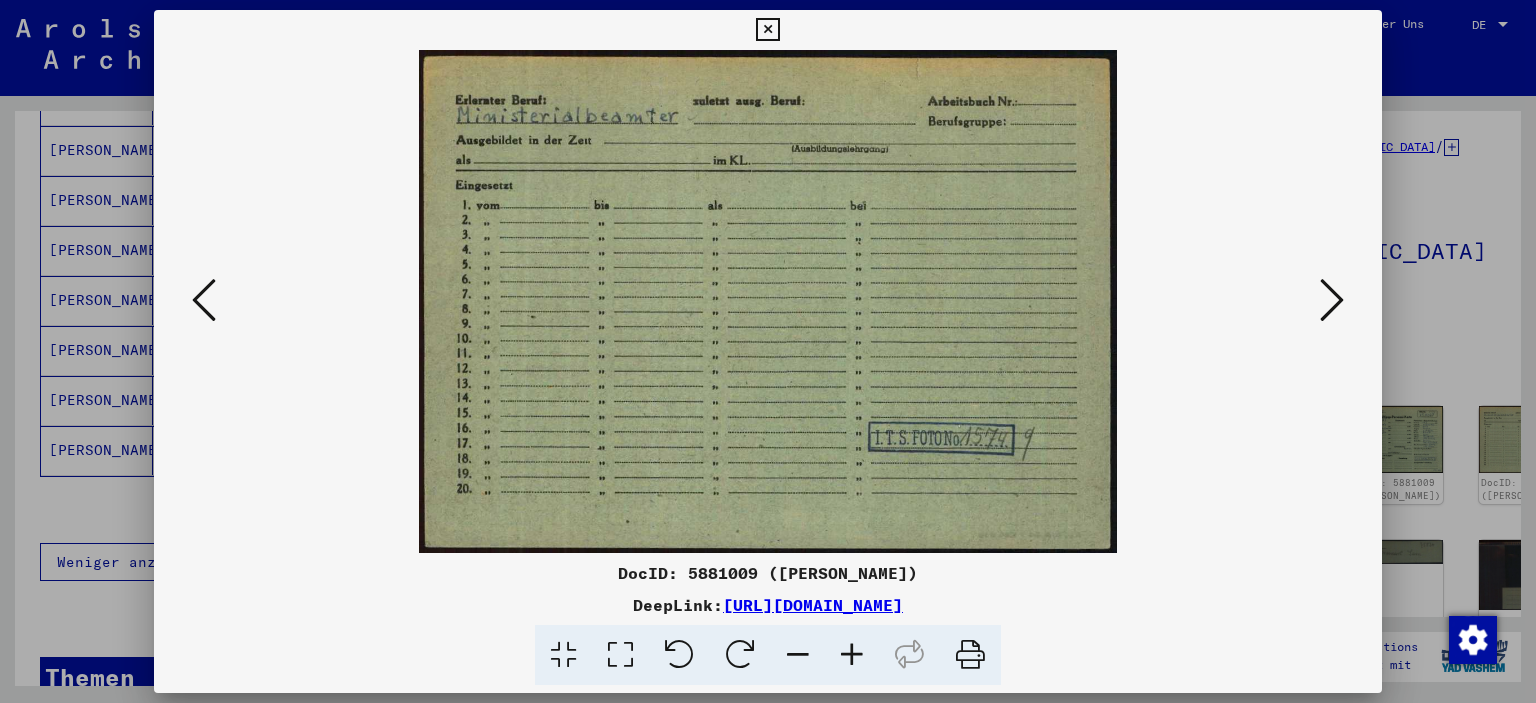 click at bounding box center (1332, 300) 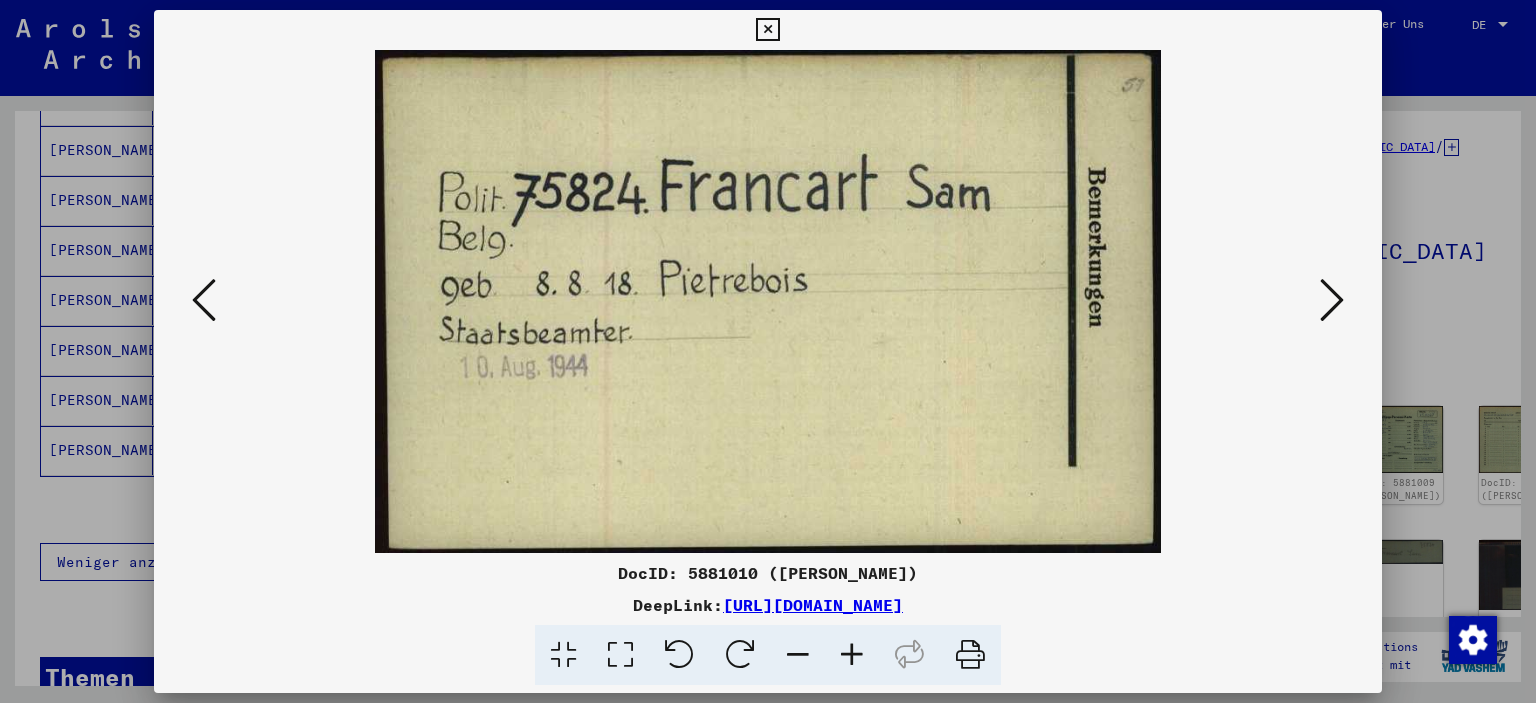 click at bounding box center (1332, 300) 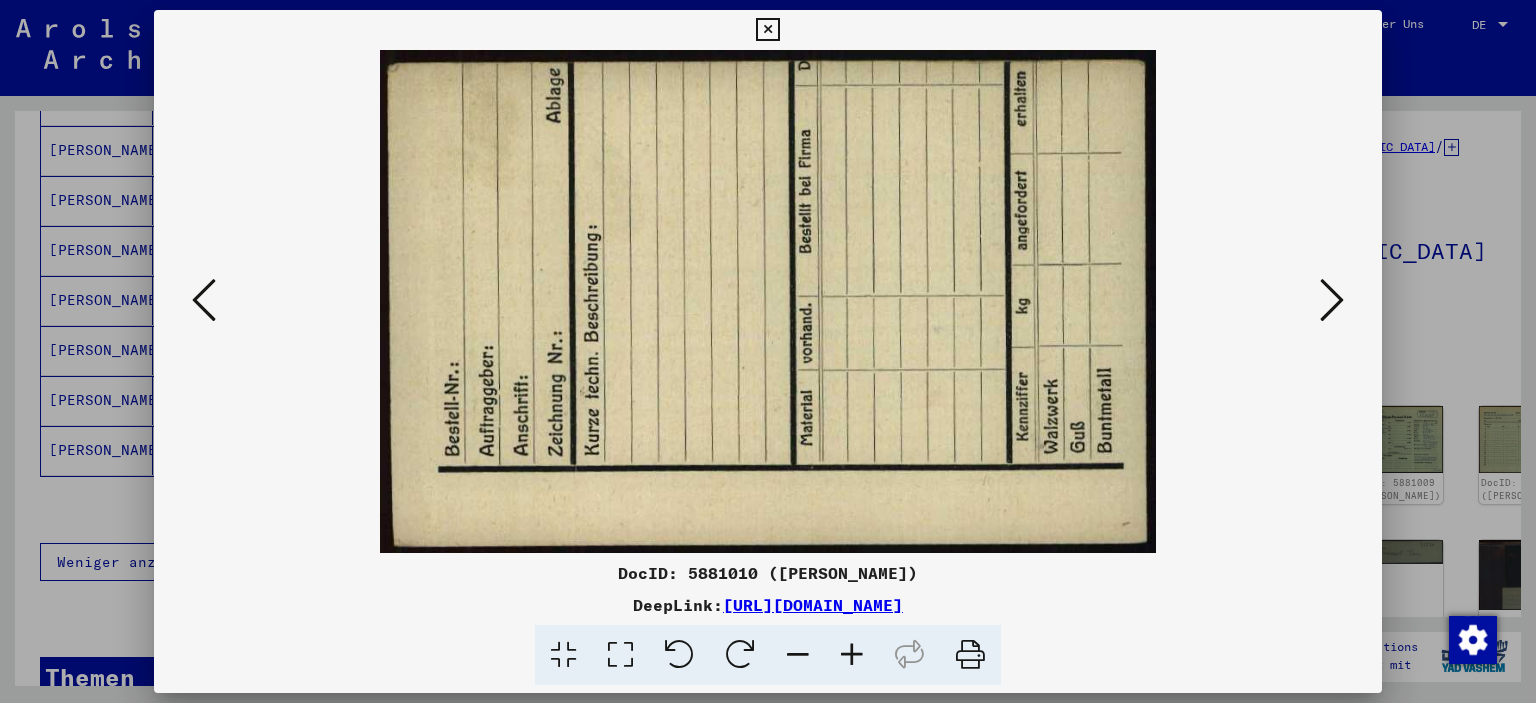click at bounding box center [1332, 300] 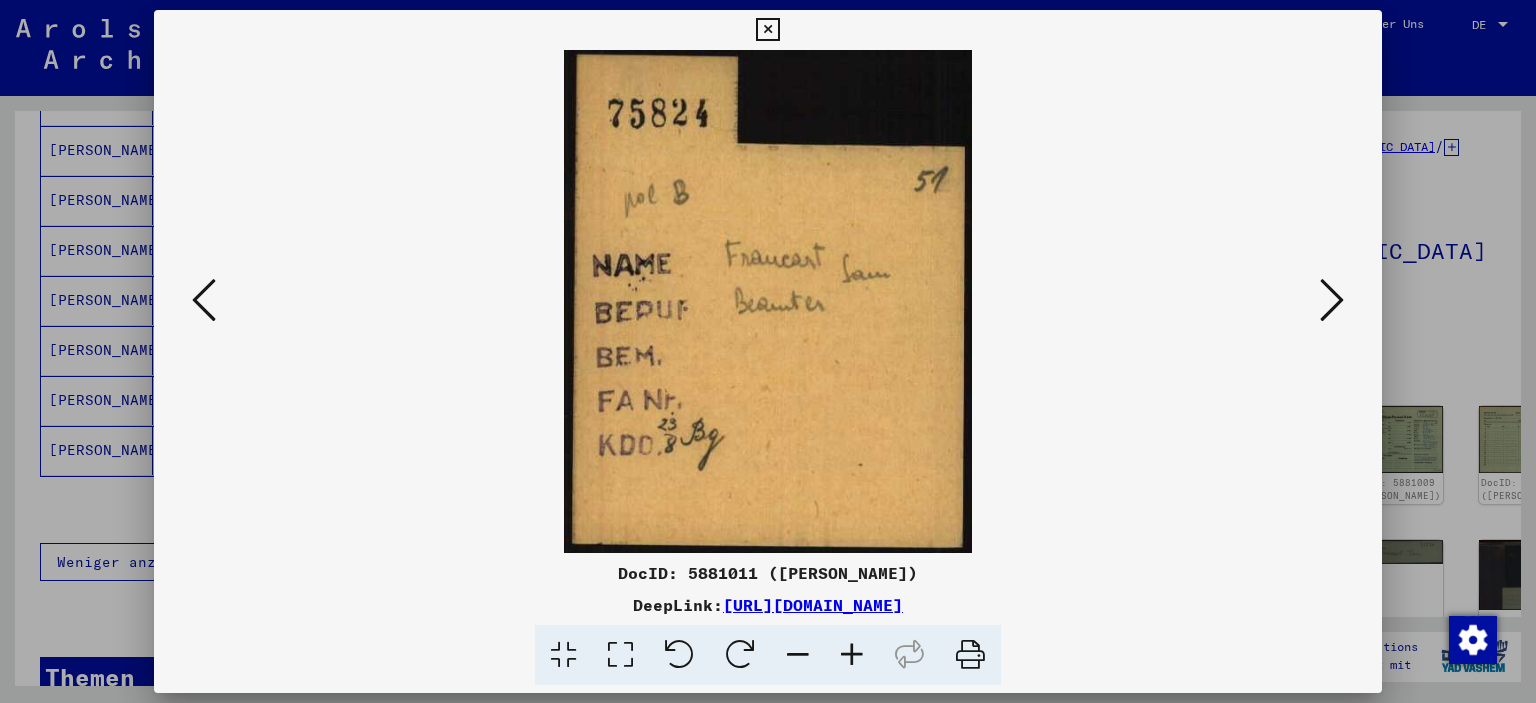 click at bounding box center (1332, 300) 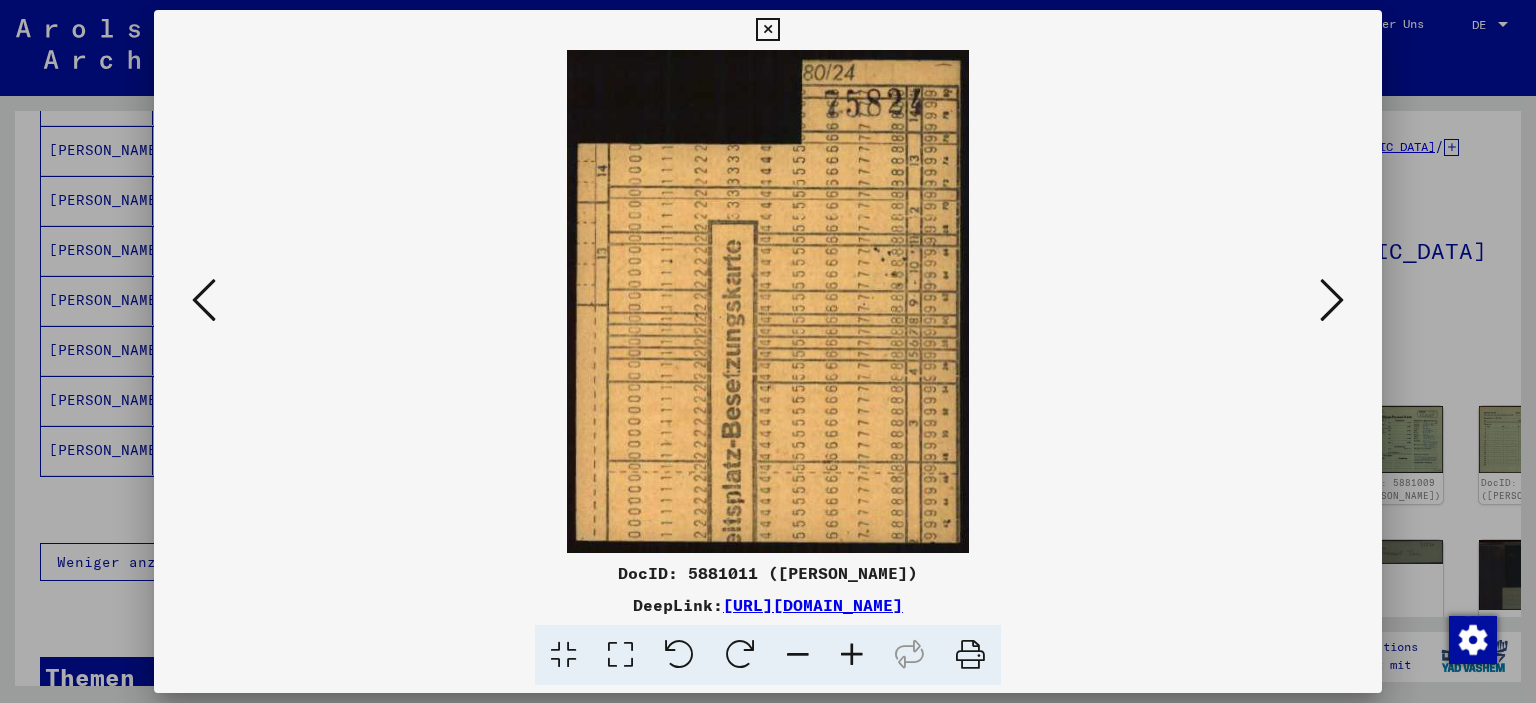 click at bounding box center [1332, 300] 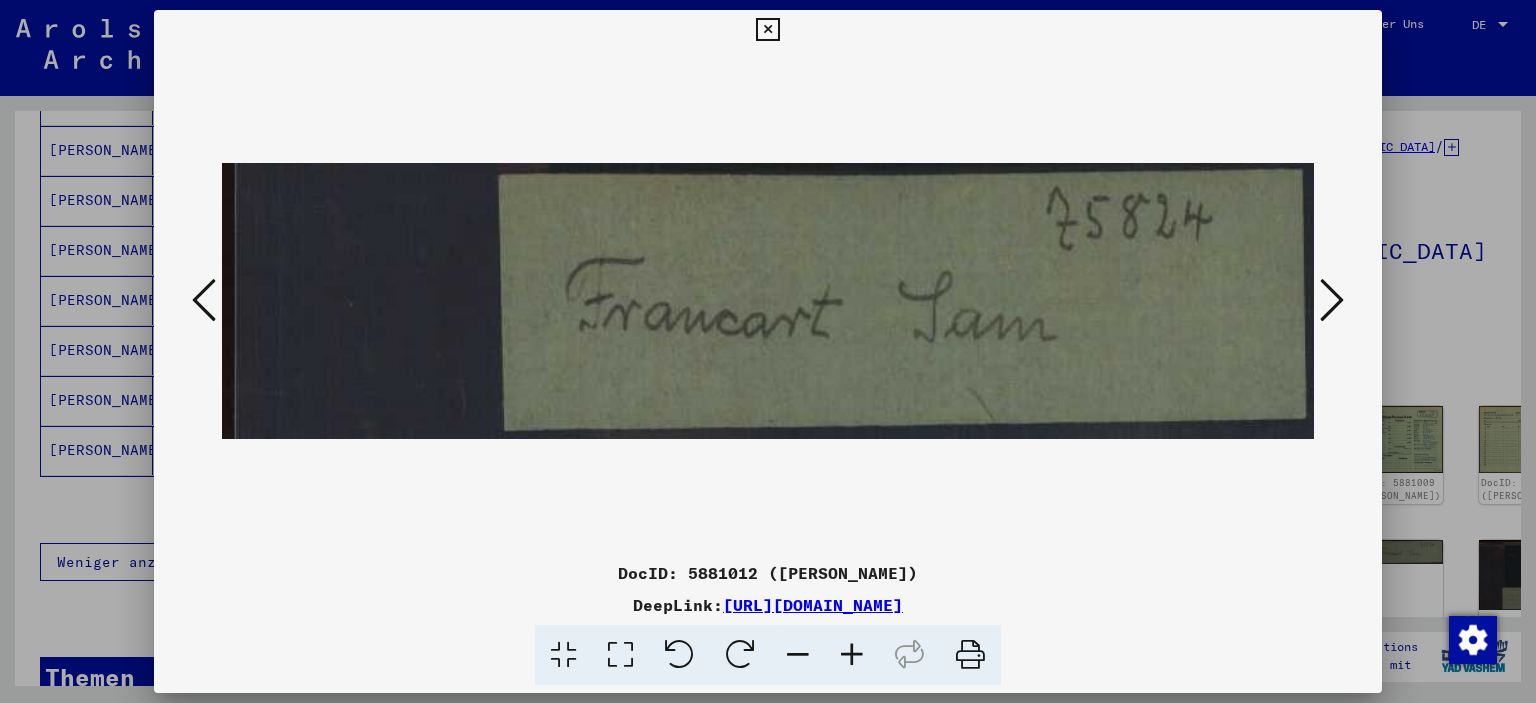 click at bounding box center [1332, 300] 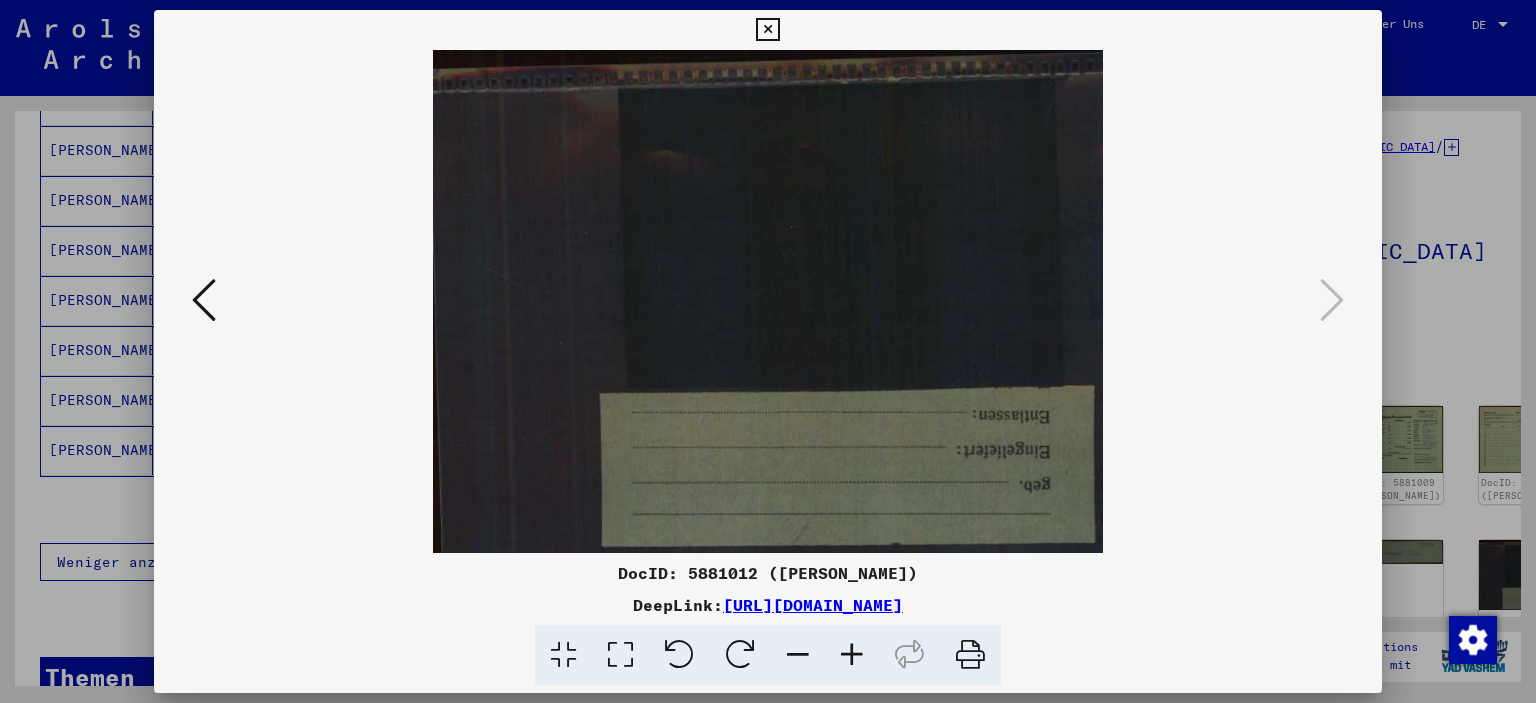 click at bounding box center (768, 351) 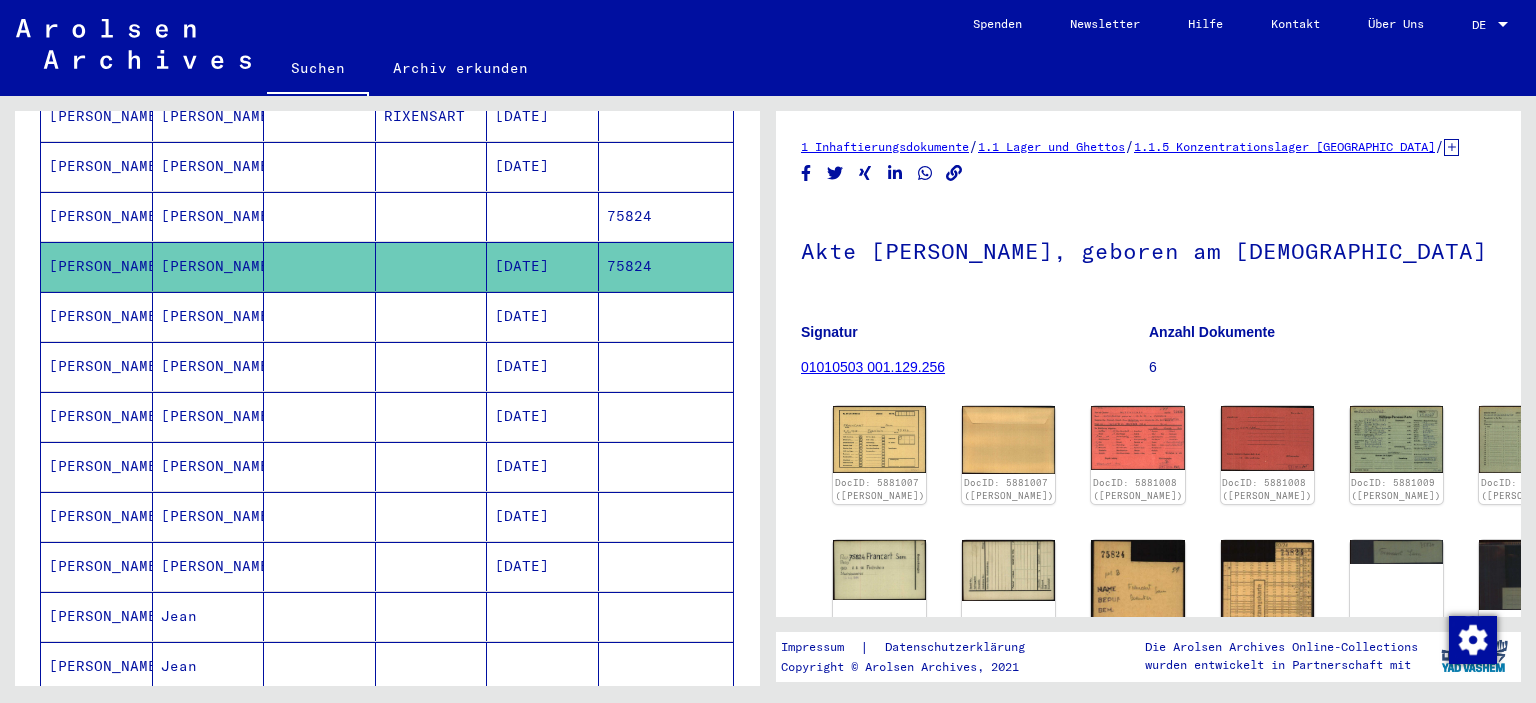 scroll, scrollTop: 600, scrollLeft: 0, axis: vertical 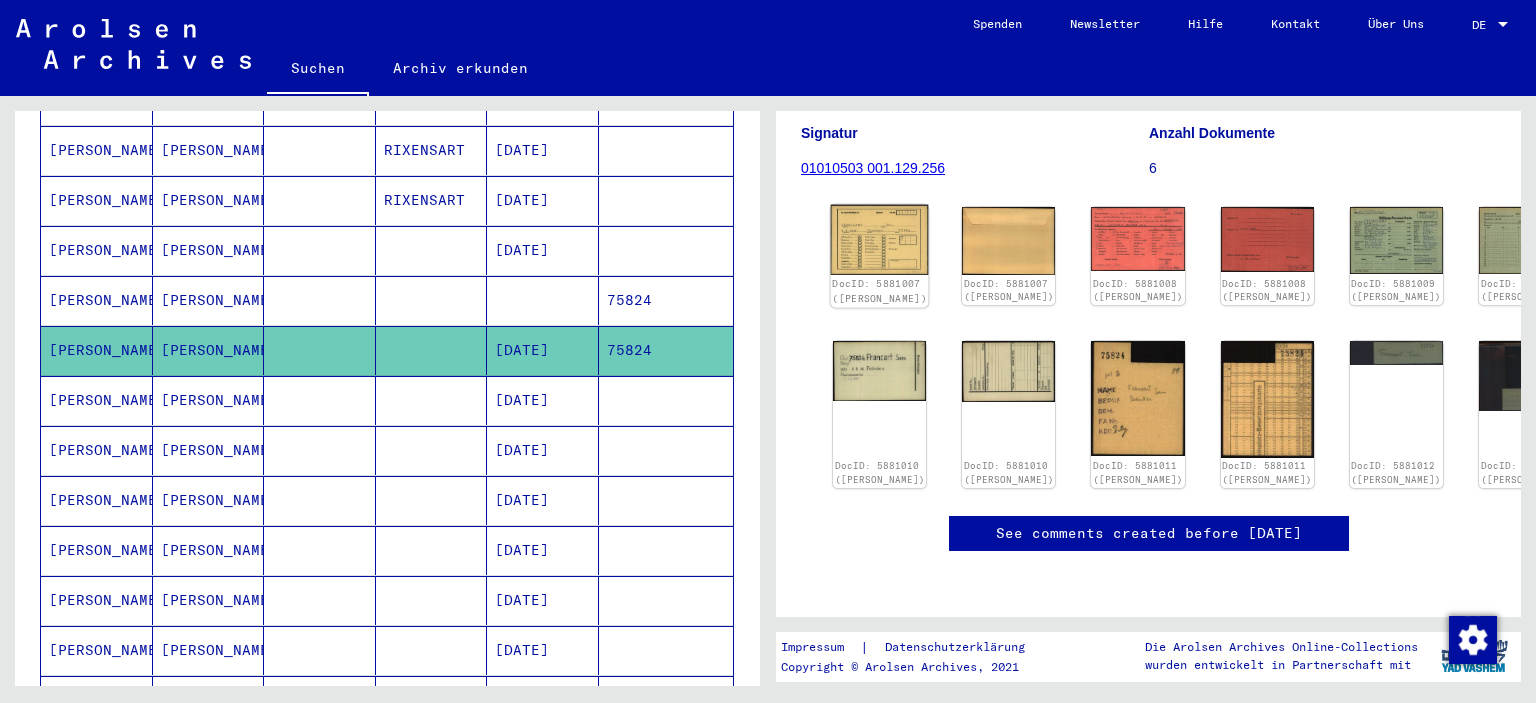 click 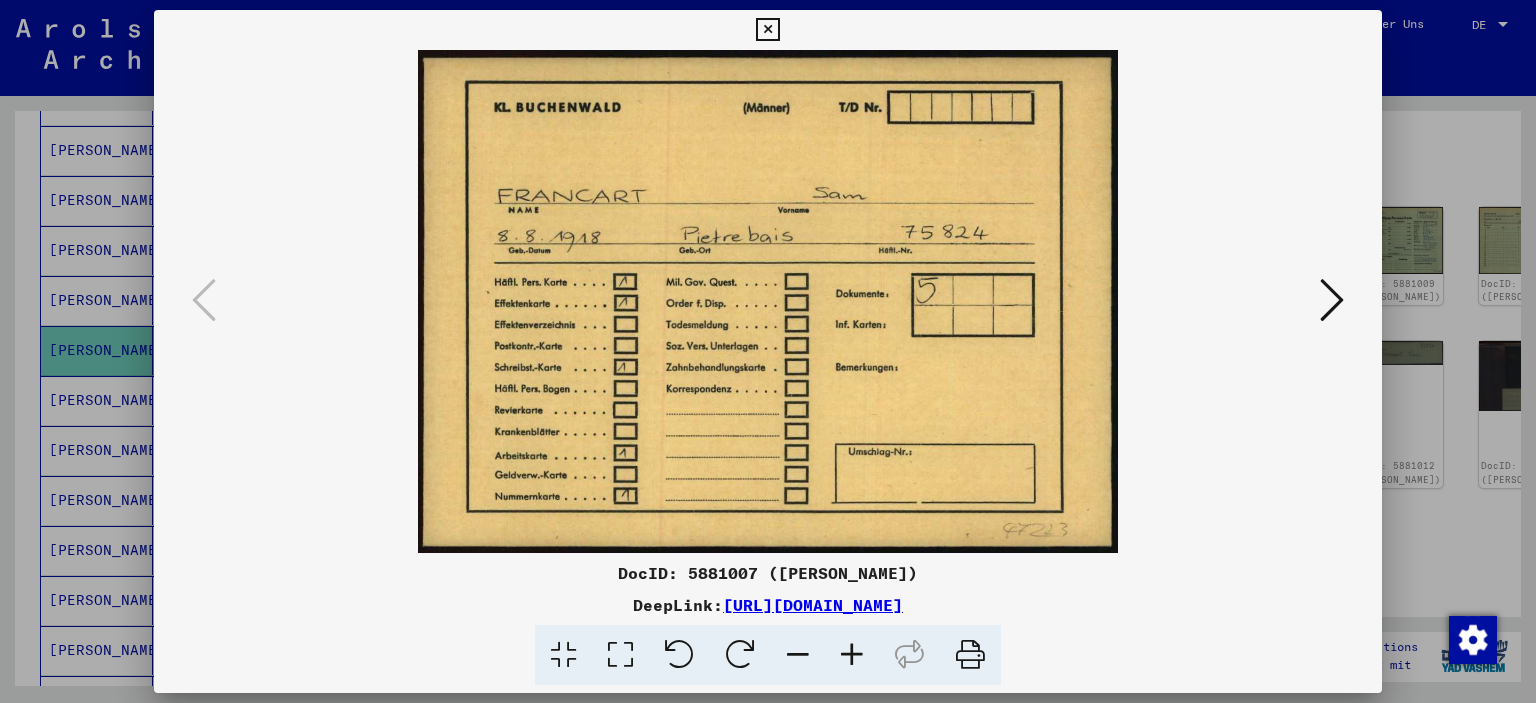 click at bounding box center (1332, 300) 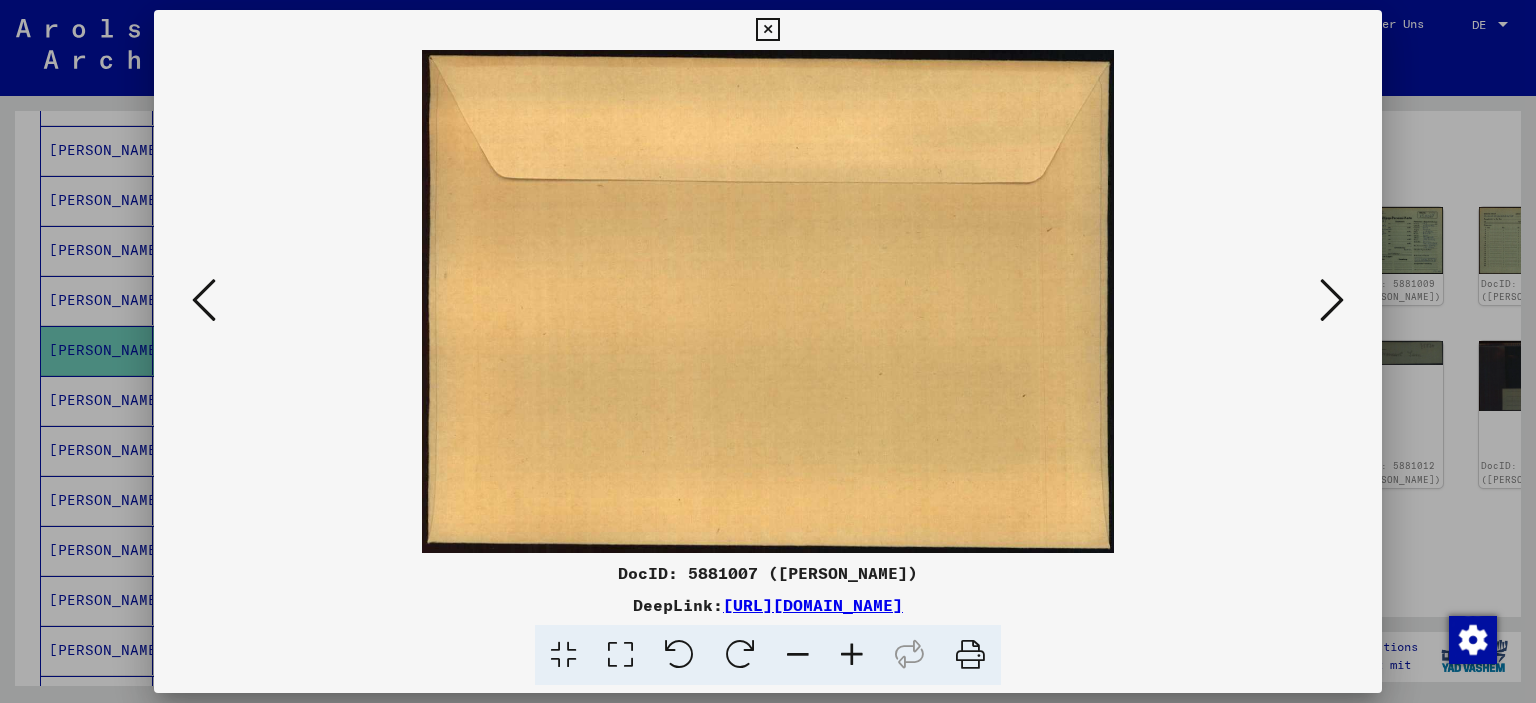 click at bounding box center (1332, 300) 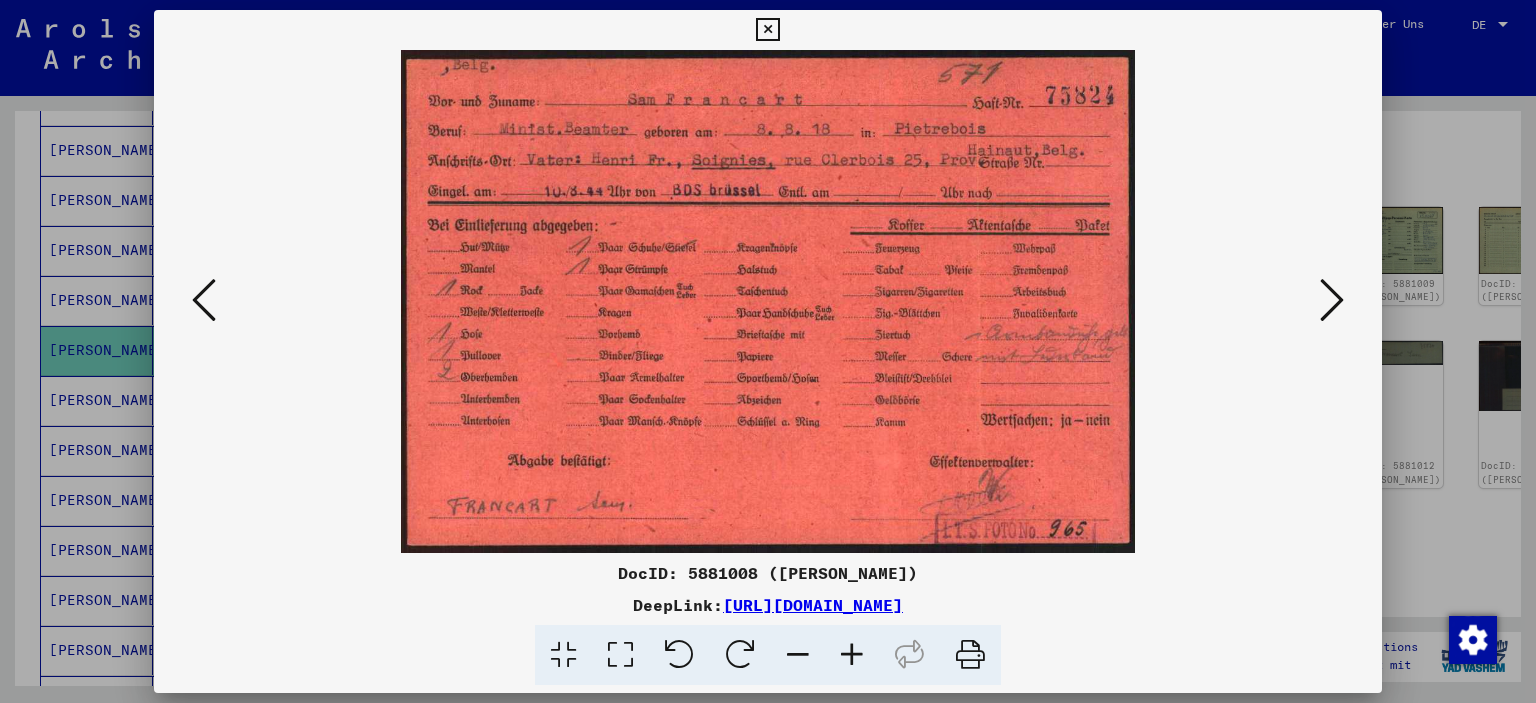 click at bounding box center [1332, 300] 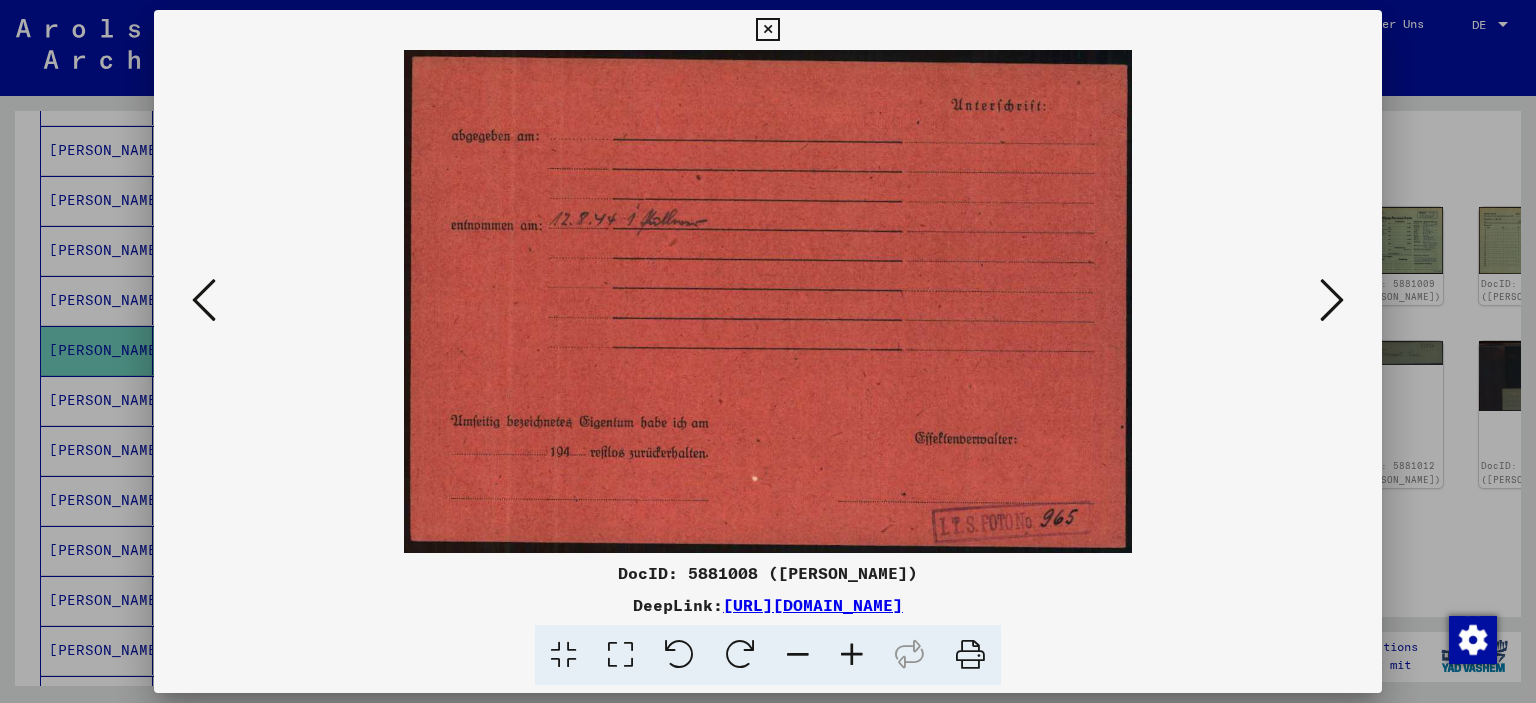 click at bounding box center (1332, 300) 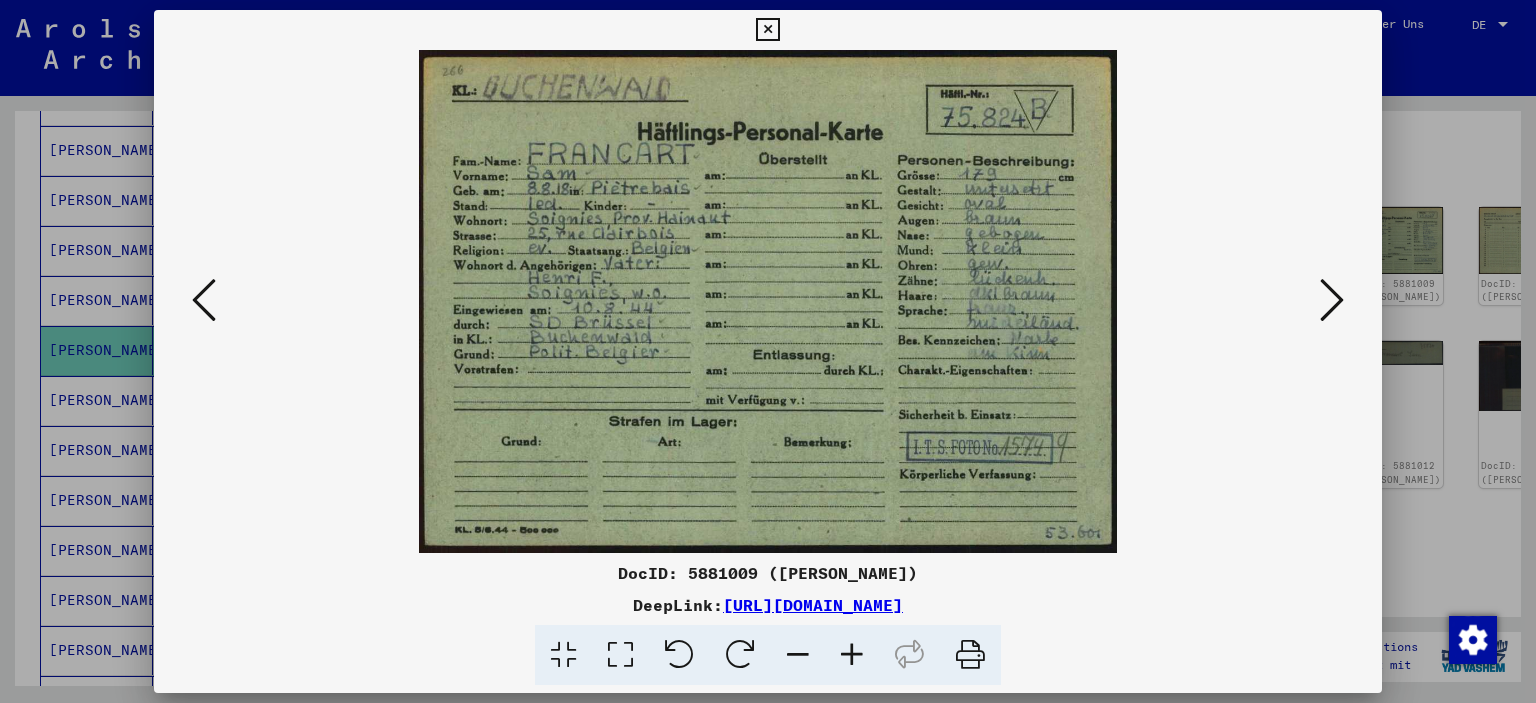 click at bounding box center (1332, 300) 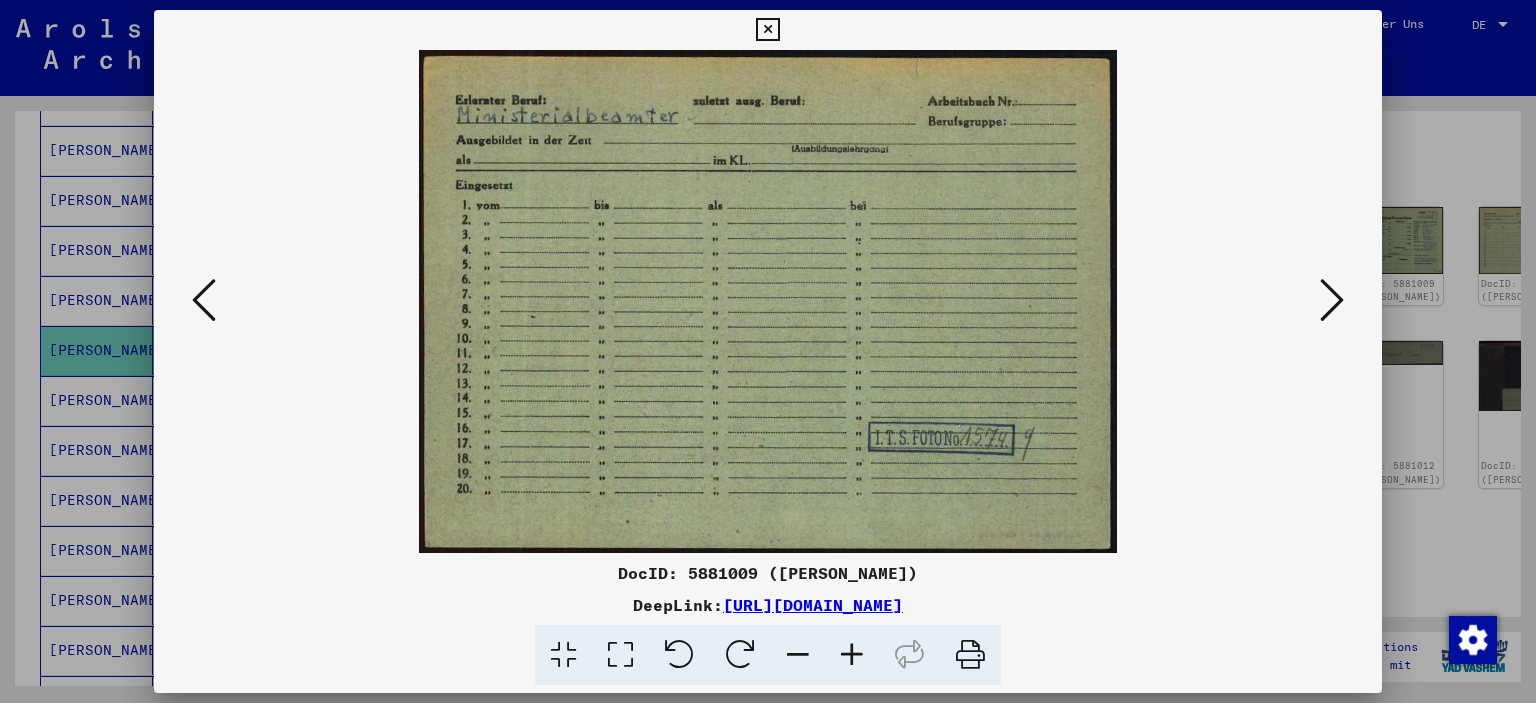 click at bounding box center [1332, 300] 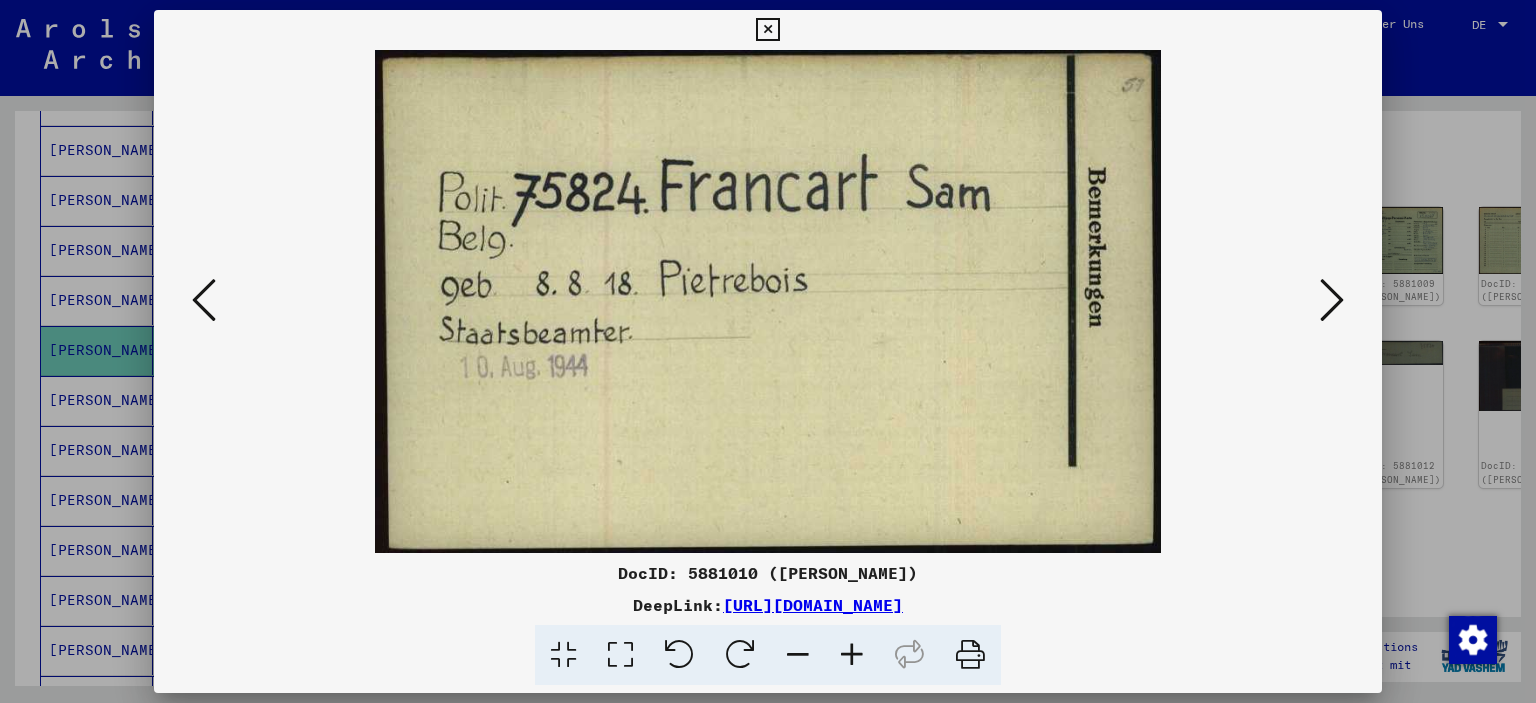 click at bounding box center [1332, 300] 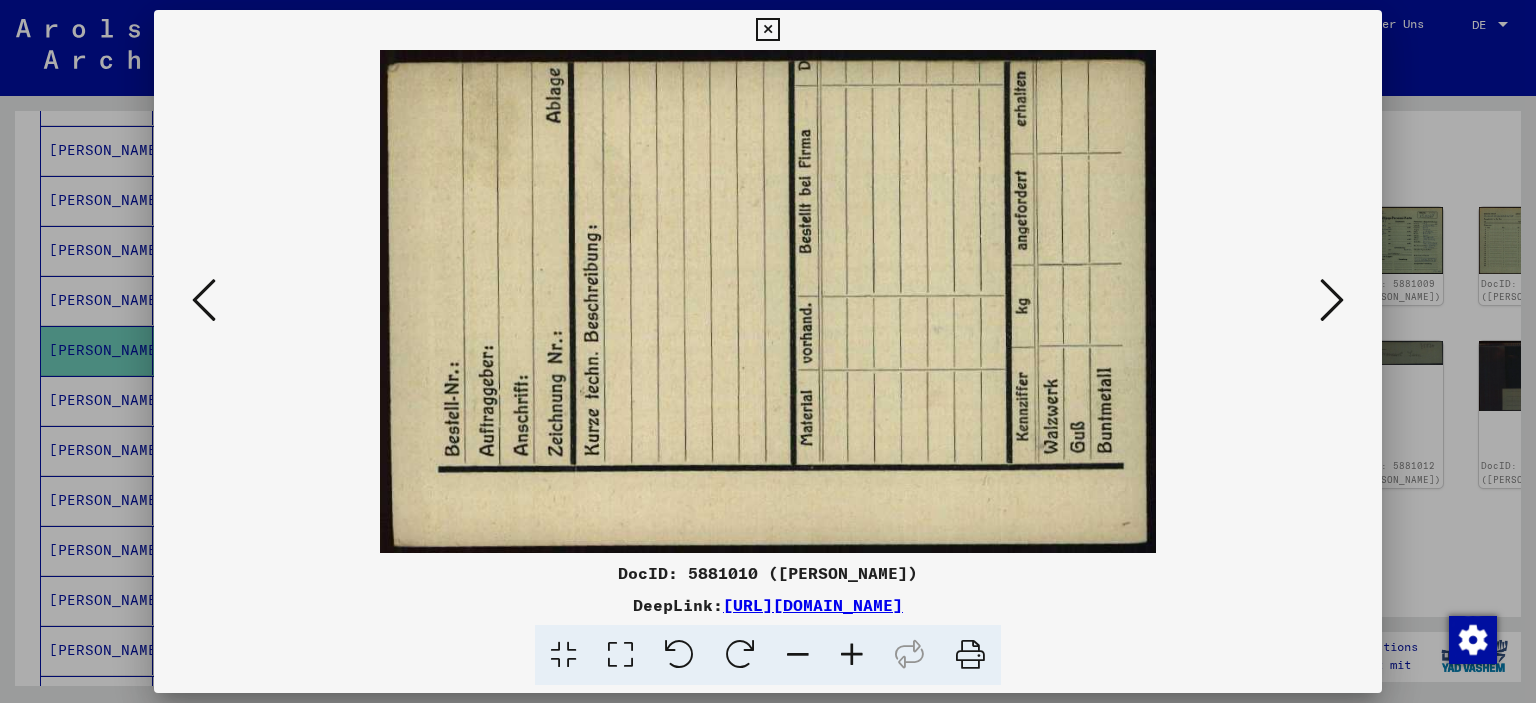 click at bounding box center [1332, 300] 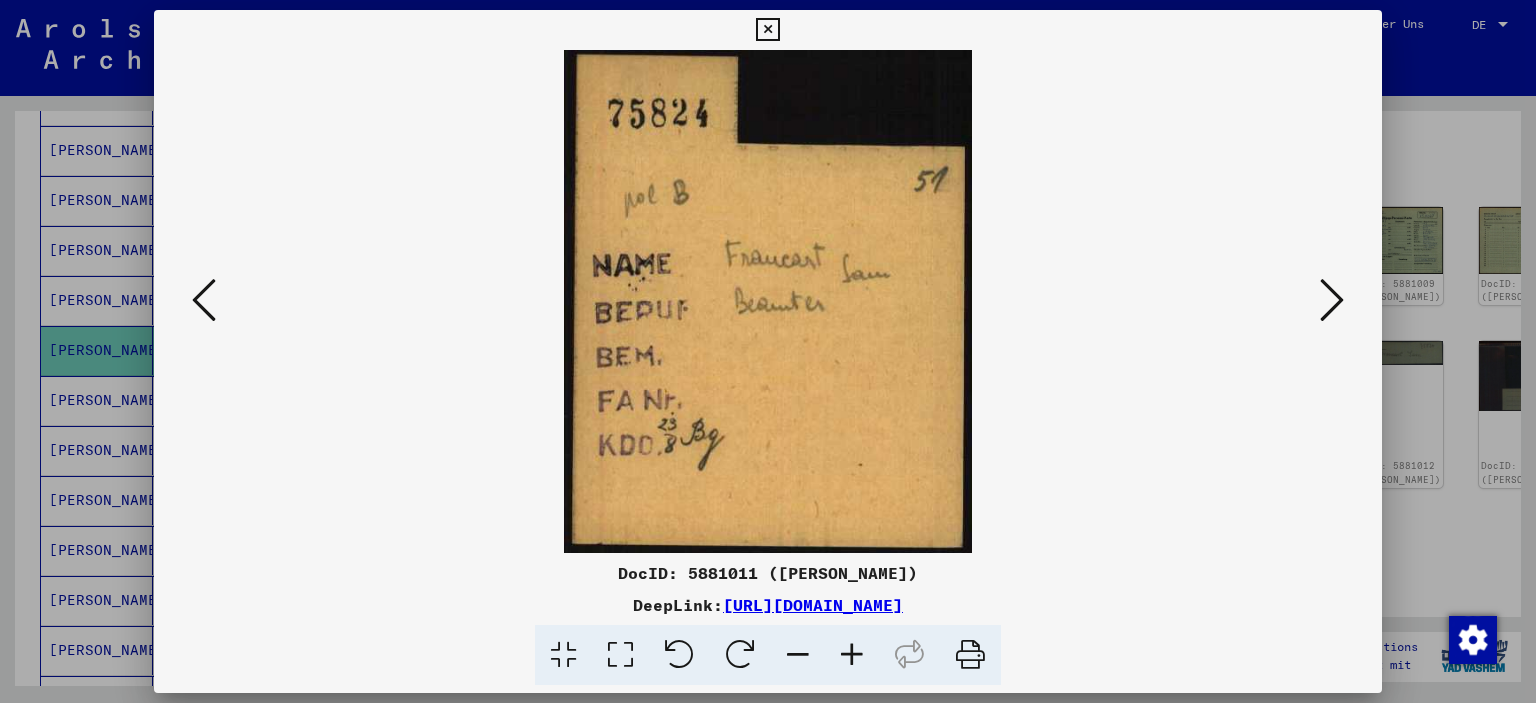 click at bounding box center [1332, 300] 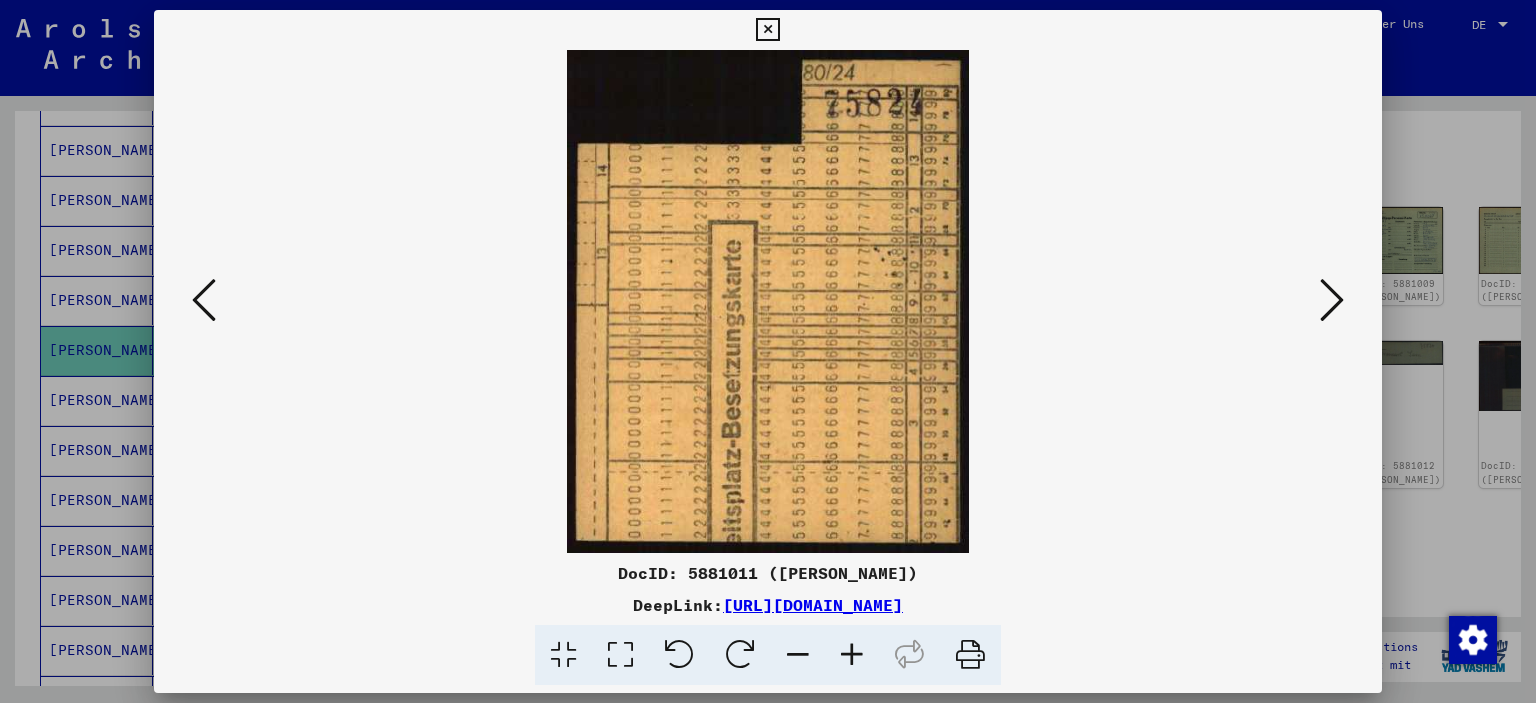 click at bounding box center (1332, 300) 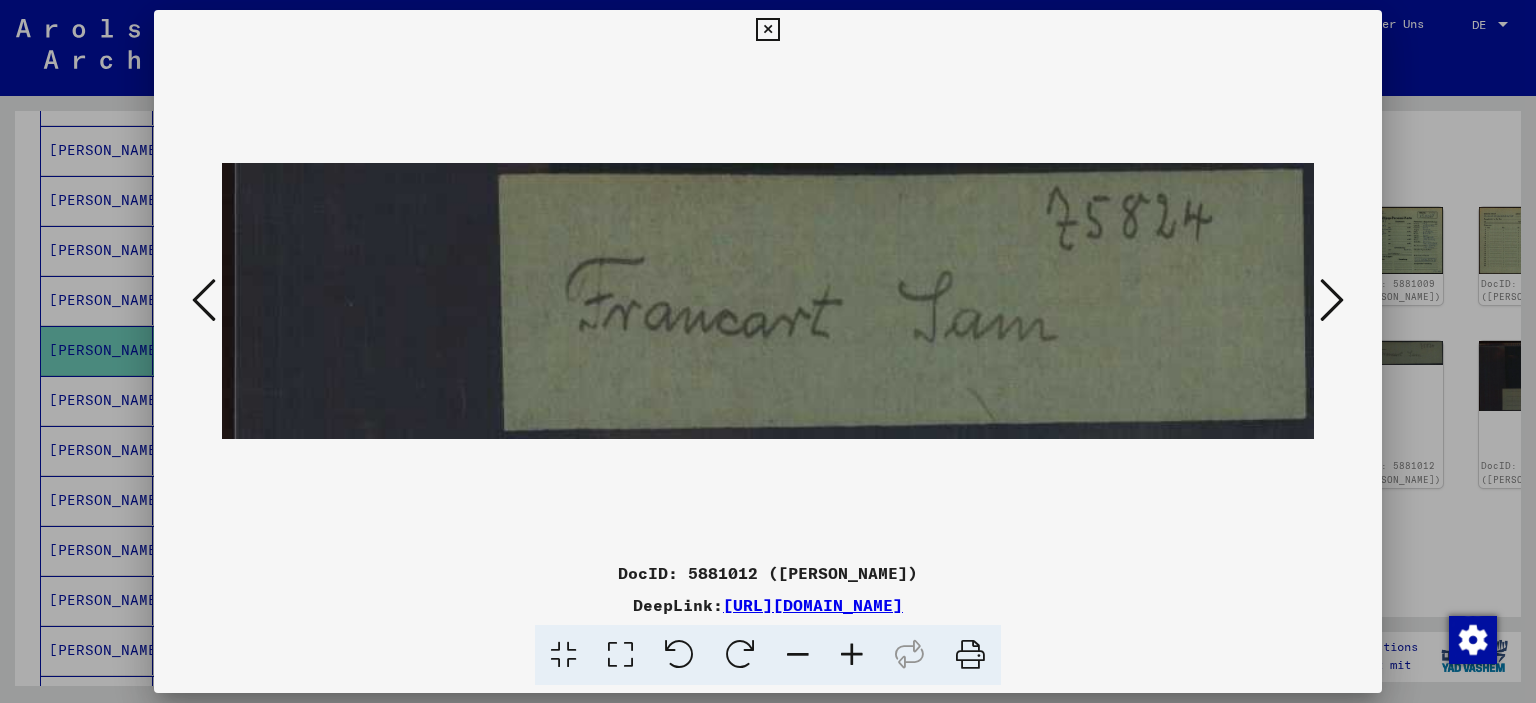 click at bounding box center (1332, 300) 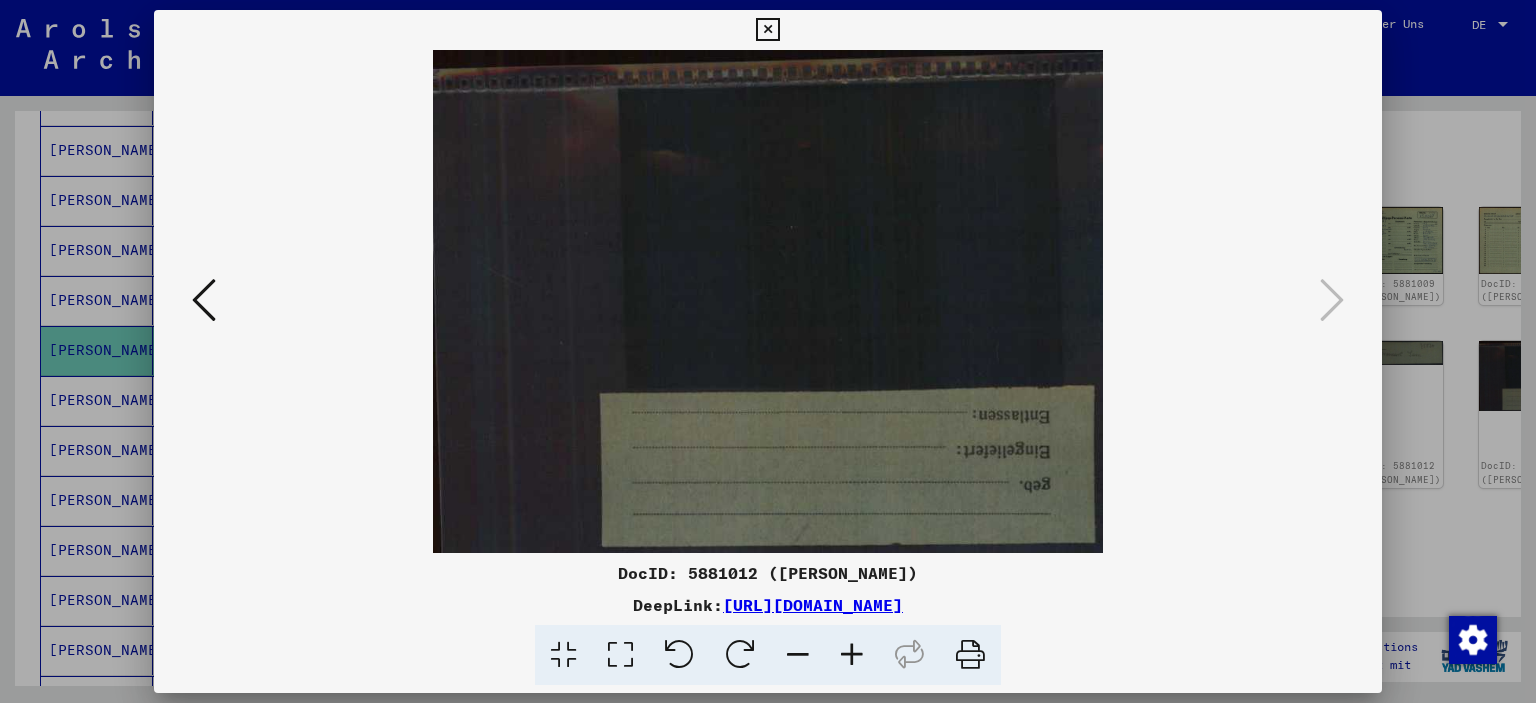 click at bounding box center [767, 30] 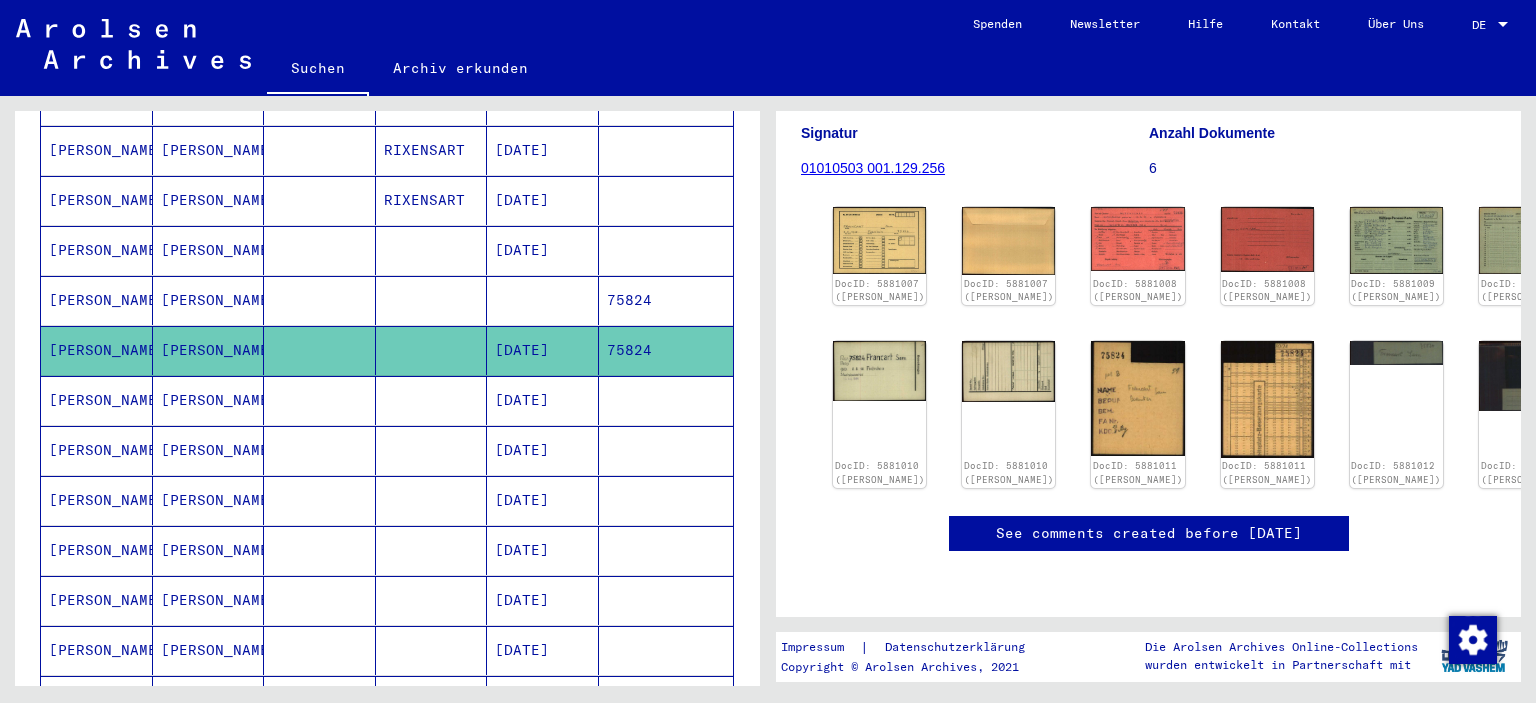 scroll, scrollTop: 868, scrollLeft: 0, axis: vertical 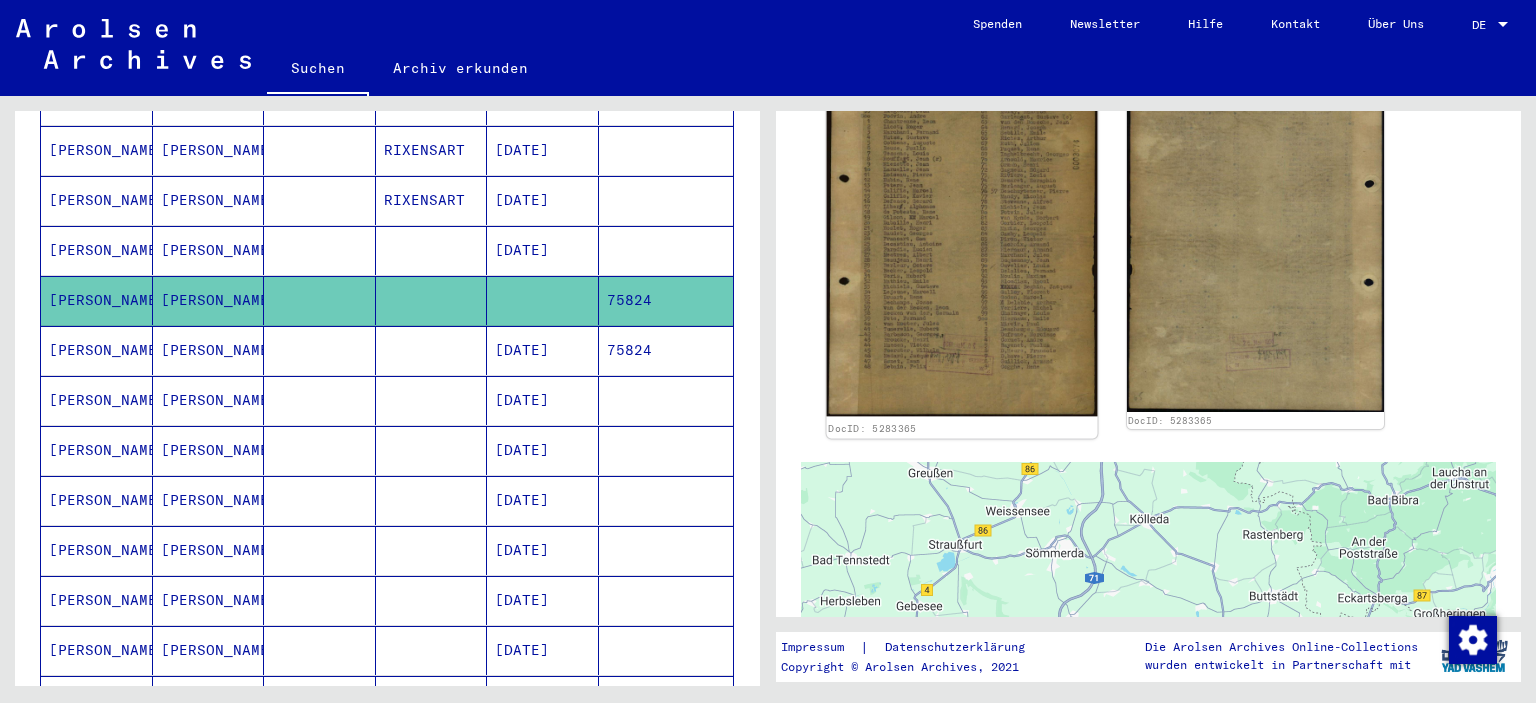 click 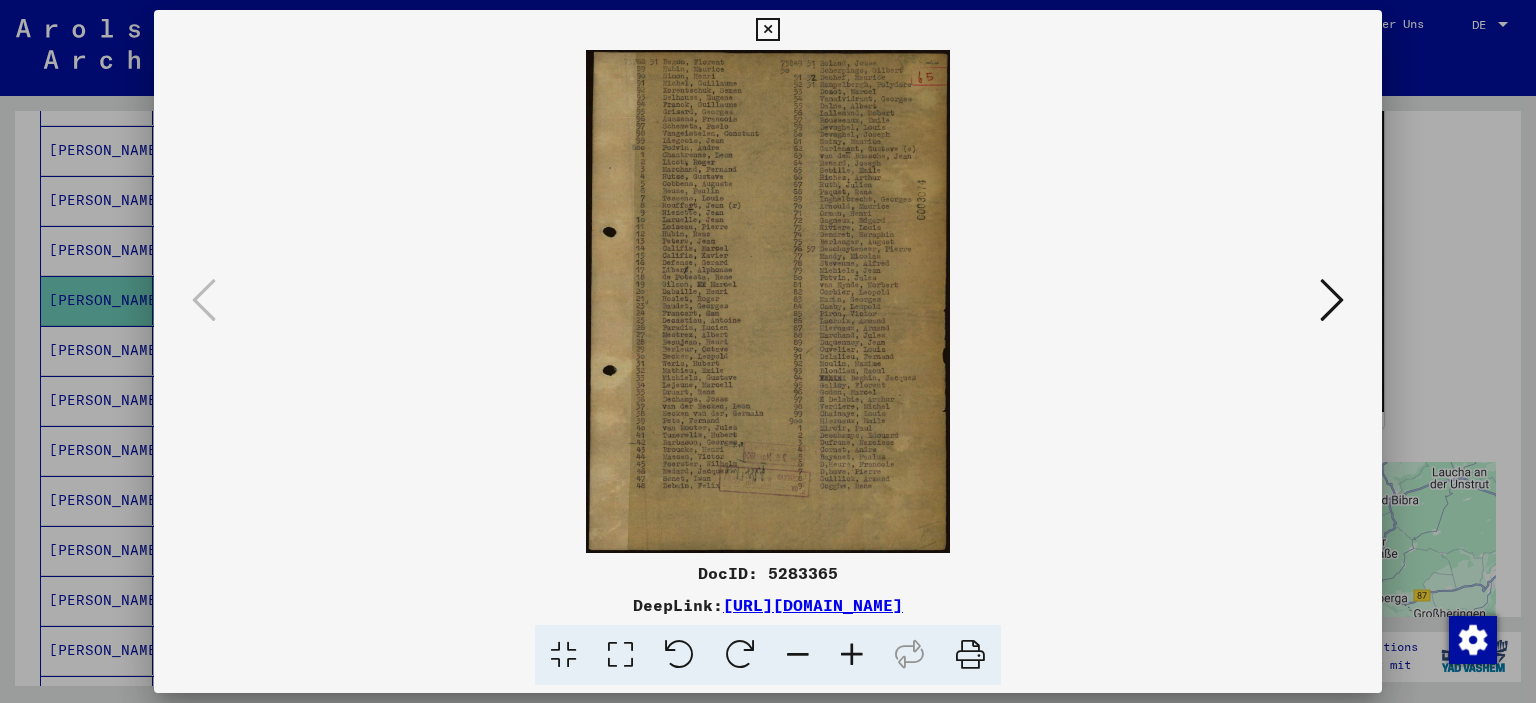 click at bounding box center (1332, 300) 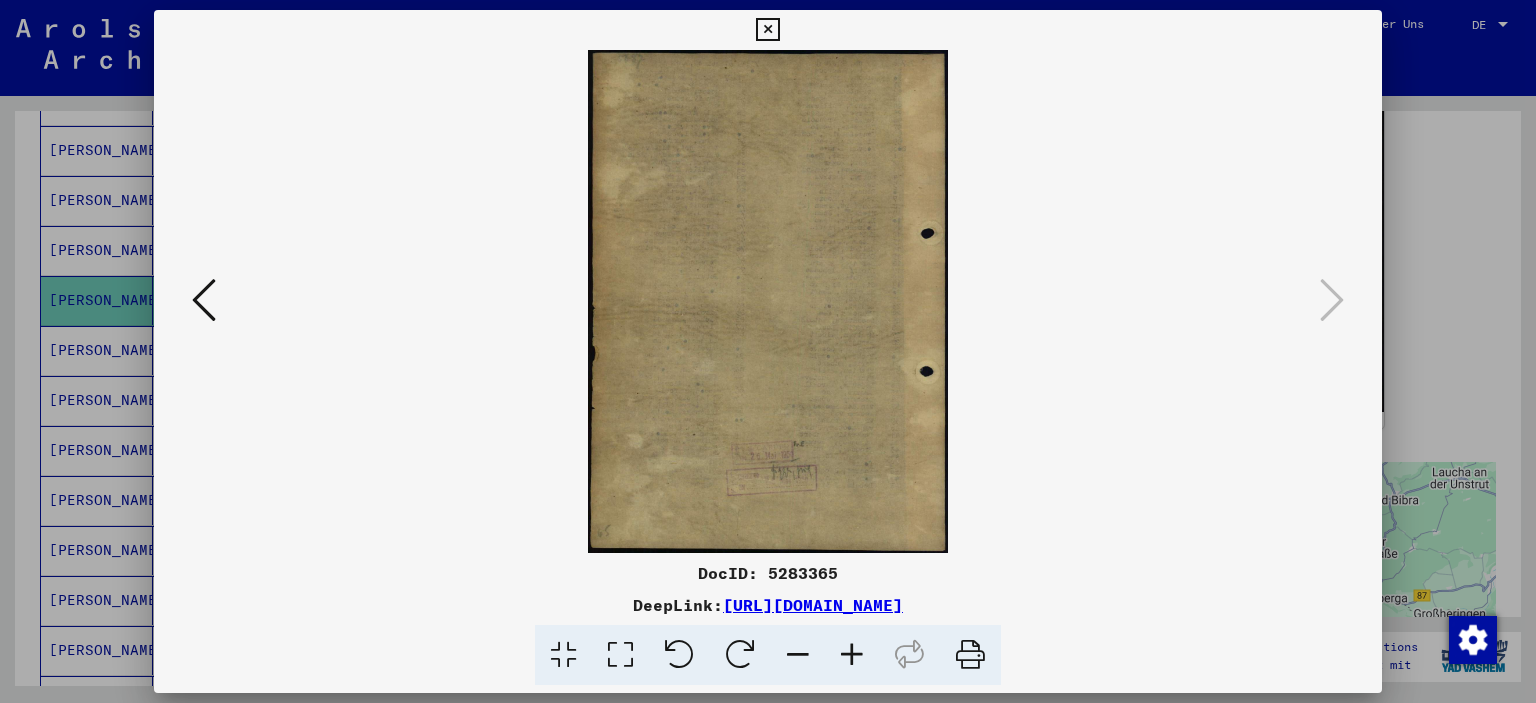 click at bounding box center (204, 300) 